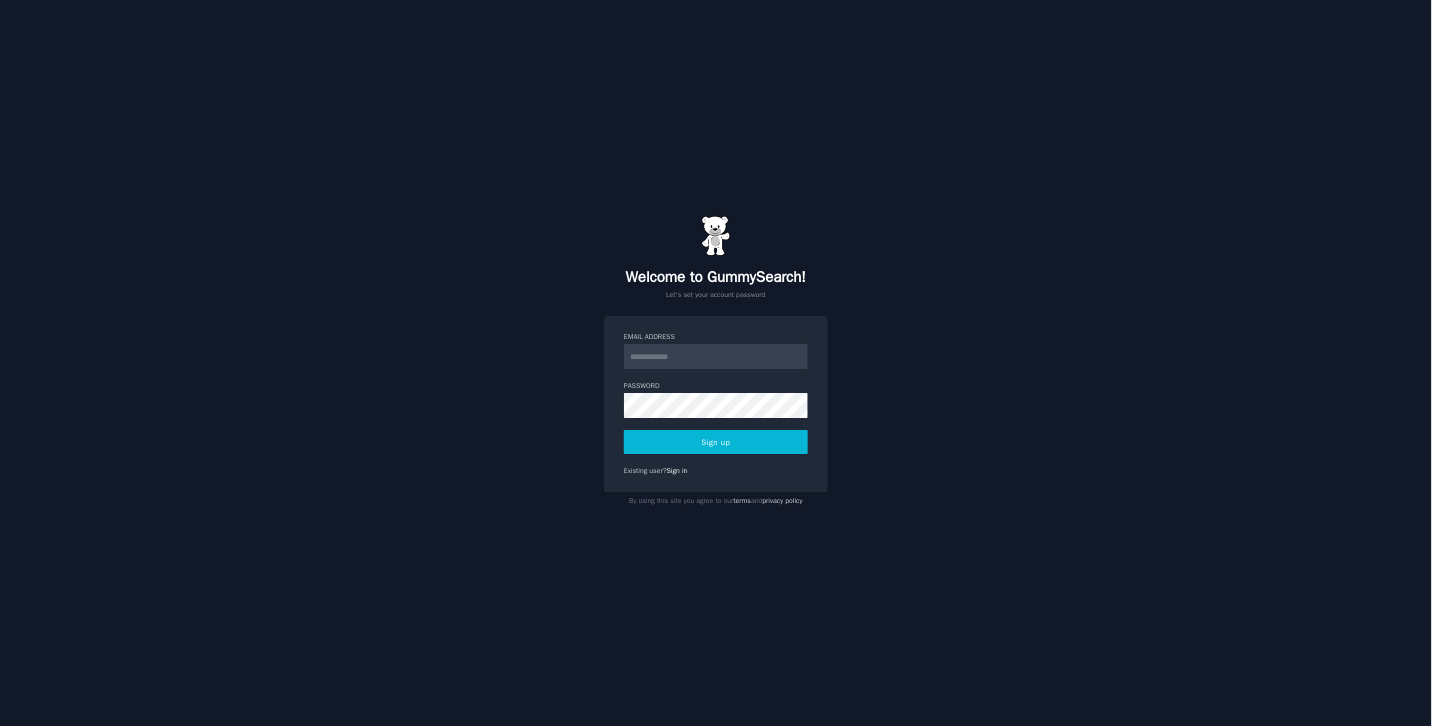 scroll, scrollTop: 0, scrollLeft: 0, axis: both 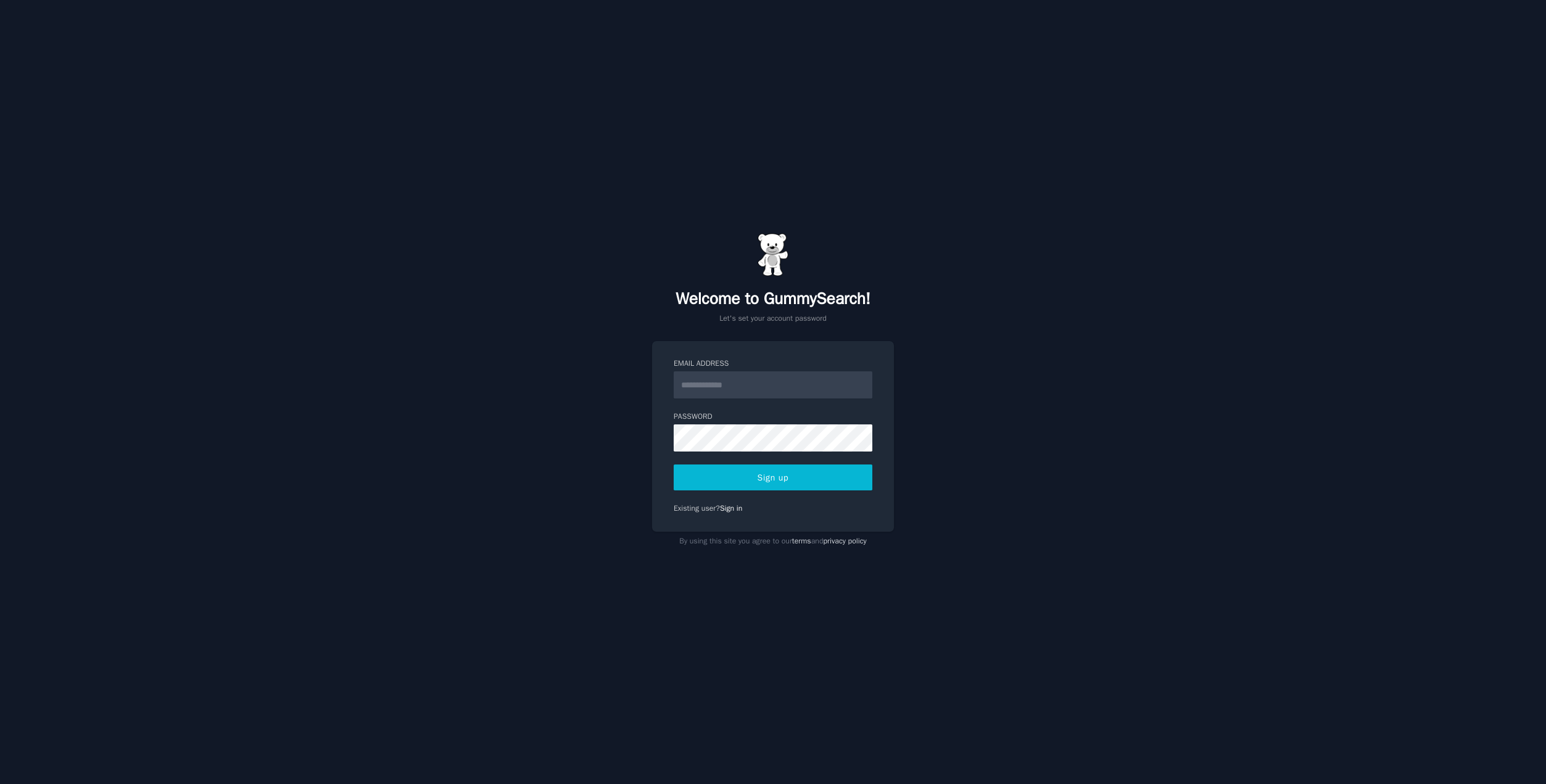 click on "Email Address" at bounding box center [773, 385] 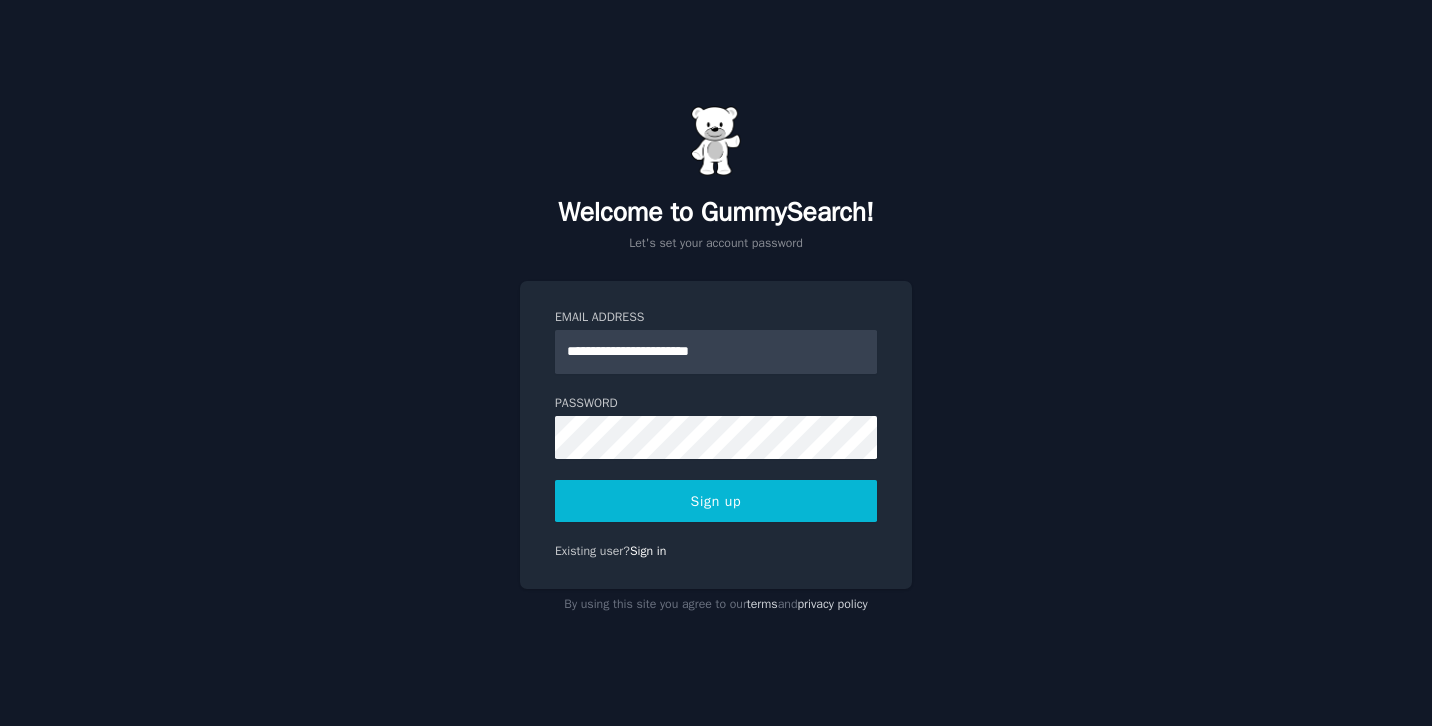 click on "**********" at bounding box center (716, 363) 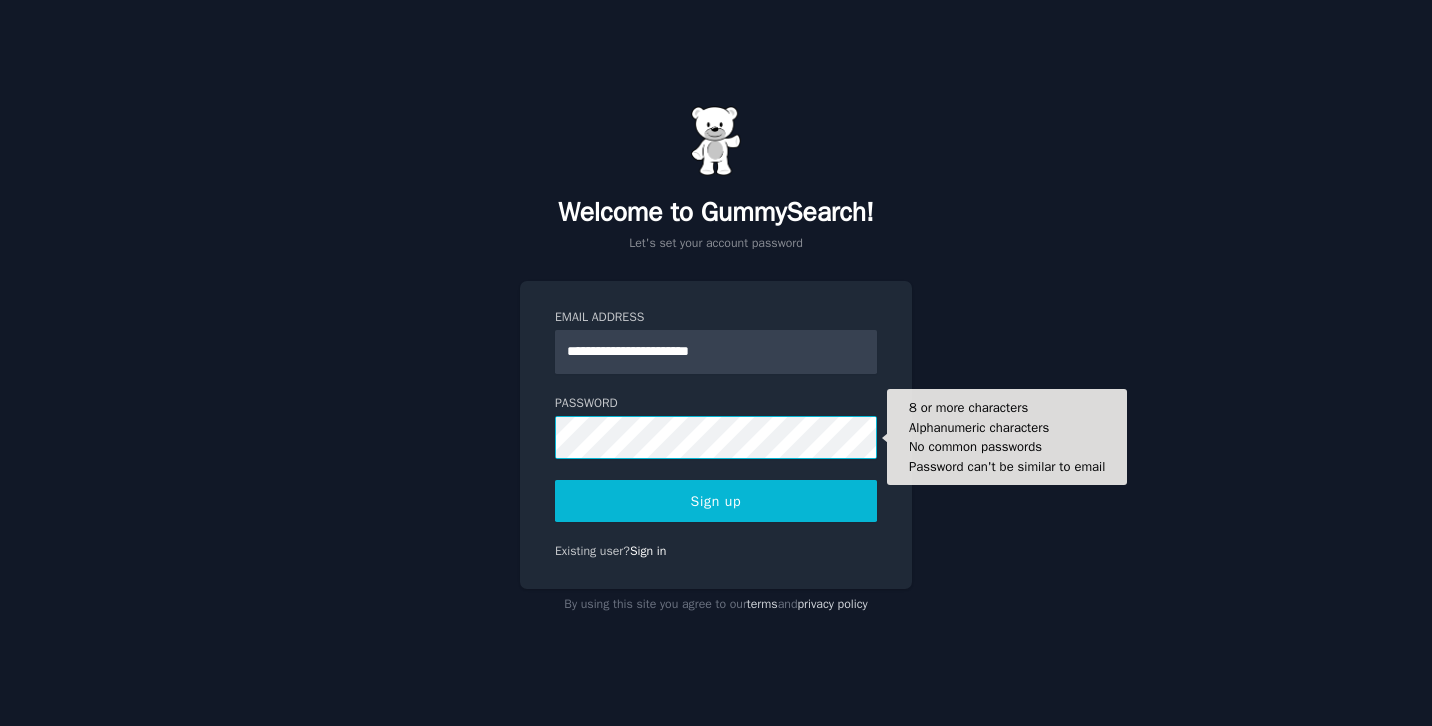 click on "Sign up" at bounding box center (716, 501) 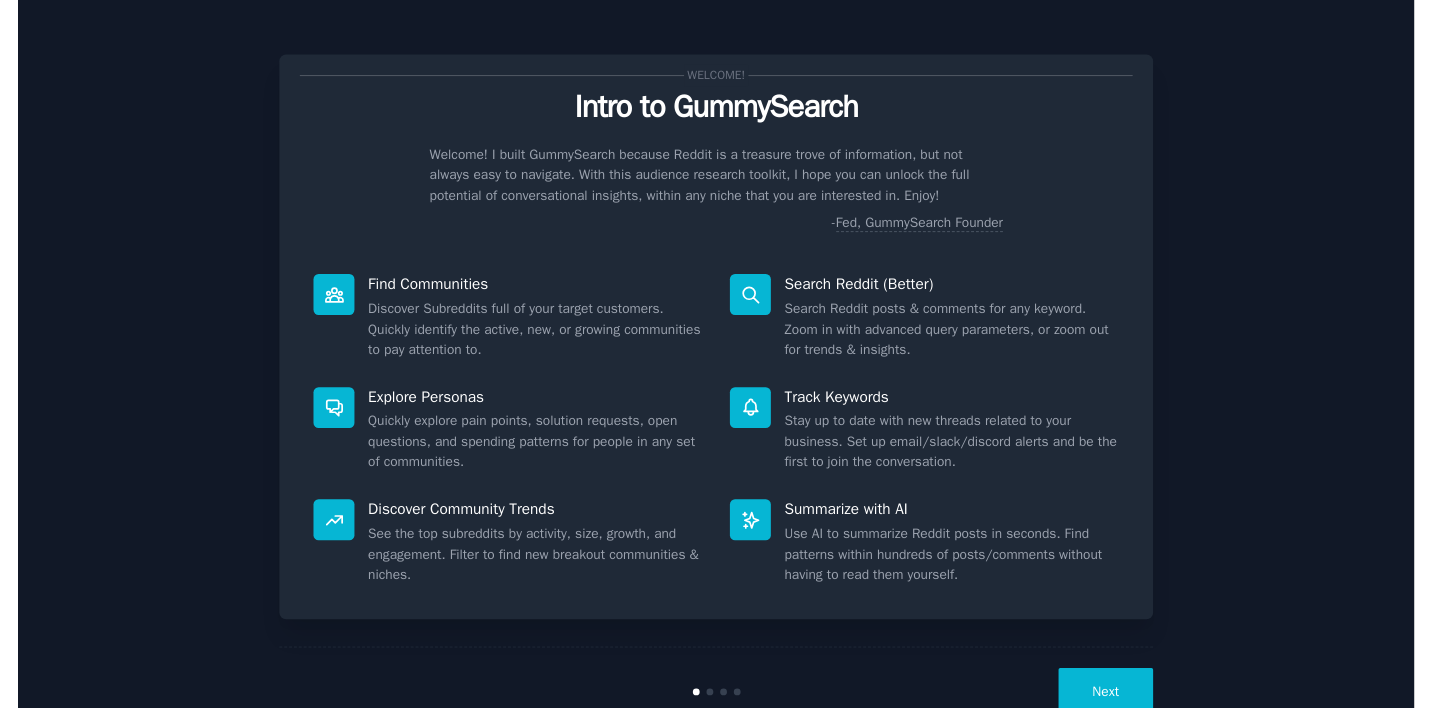 scroll, scrollTop: 0, scrollLeft: 0, axis: both 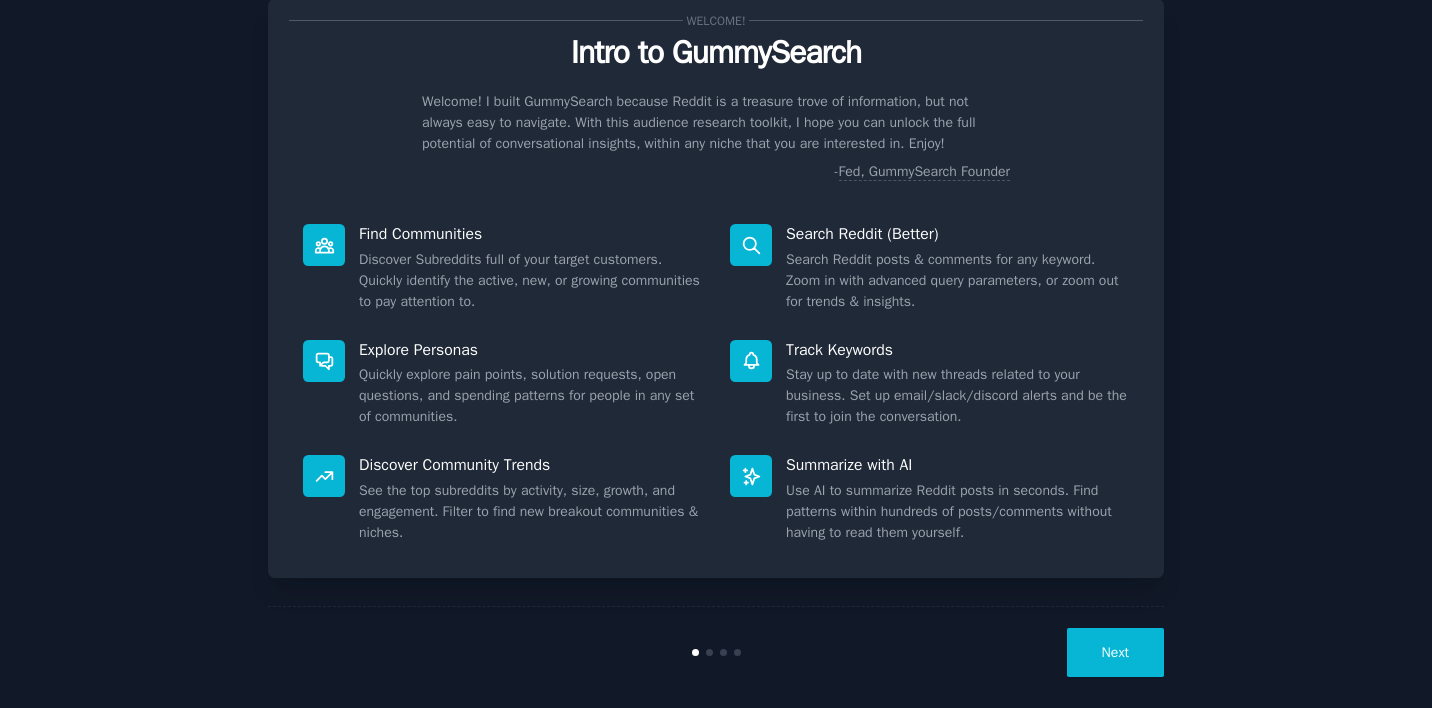 click on "Next" at bounding box center [1115, 652] 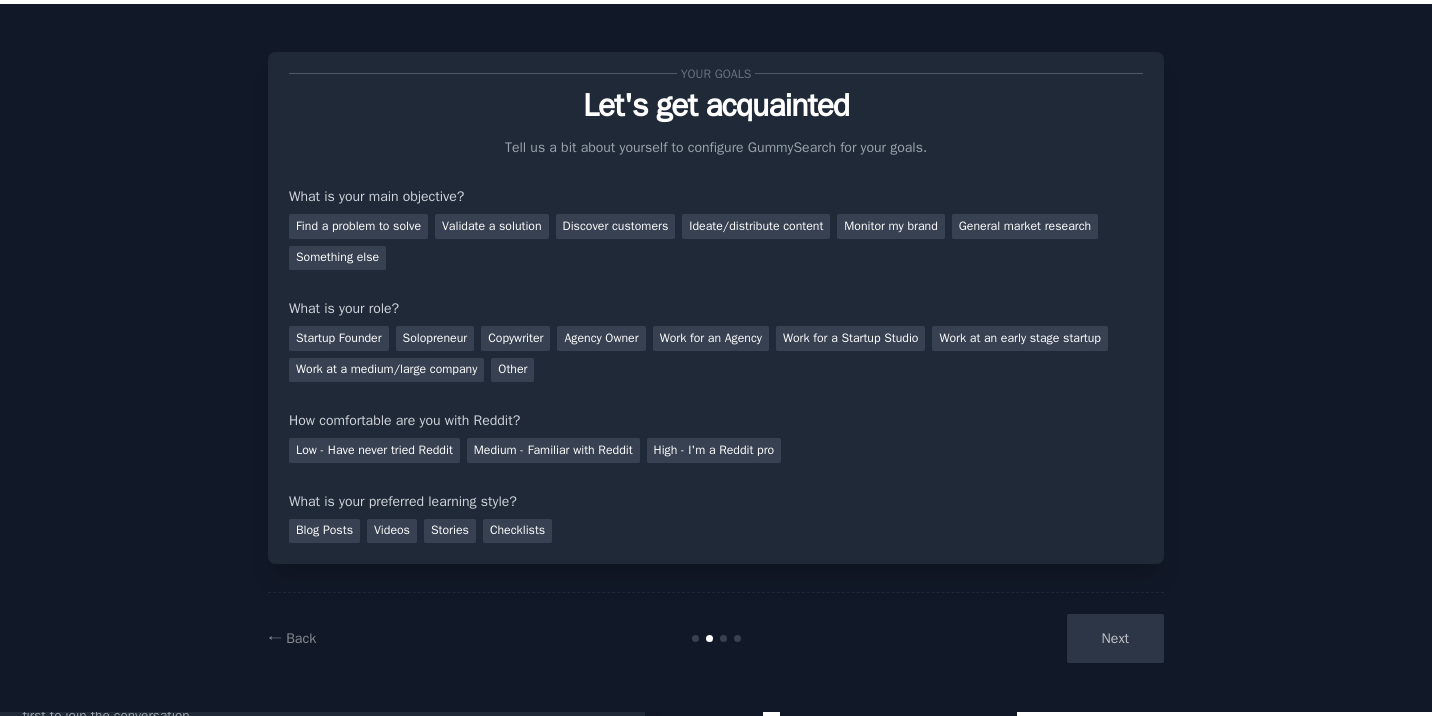 scroll, scrollTop: 6, scrollLeft: 0, axis: vertical 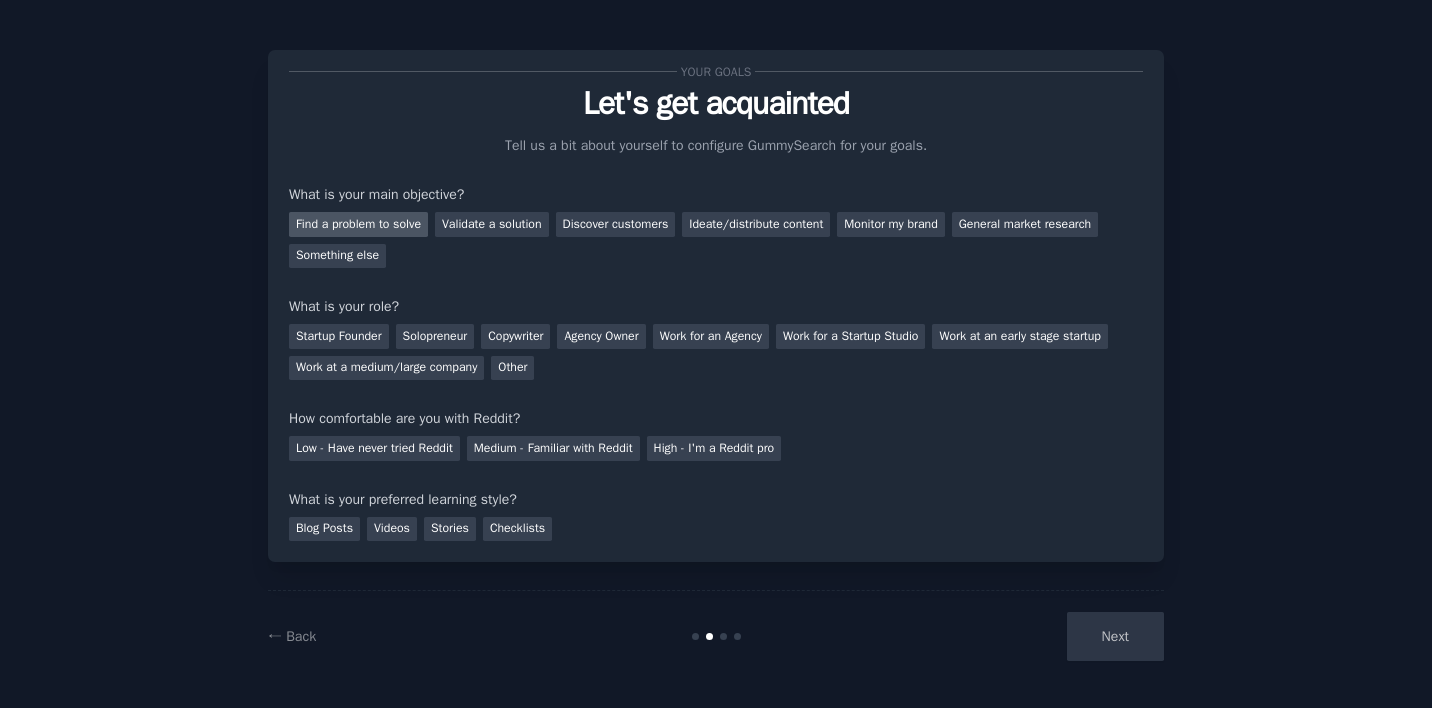 click on "Find a problem to solve" at bounding box center (358, 224) 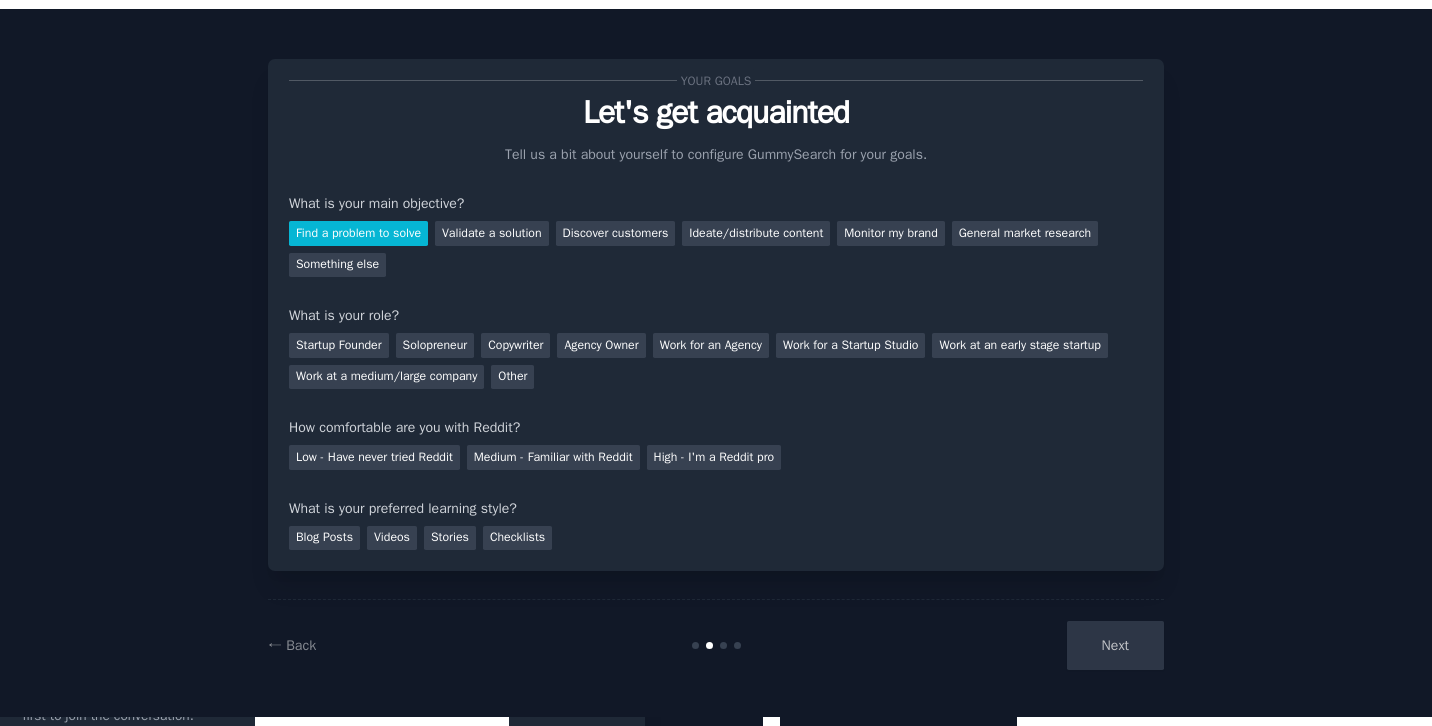 scroll, scrollTop: 0, scrollLeft: 0, axis: both 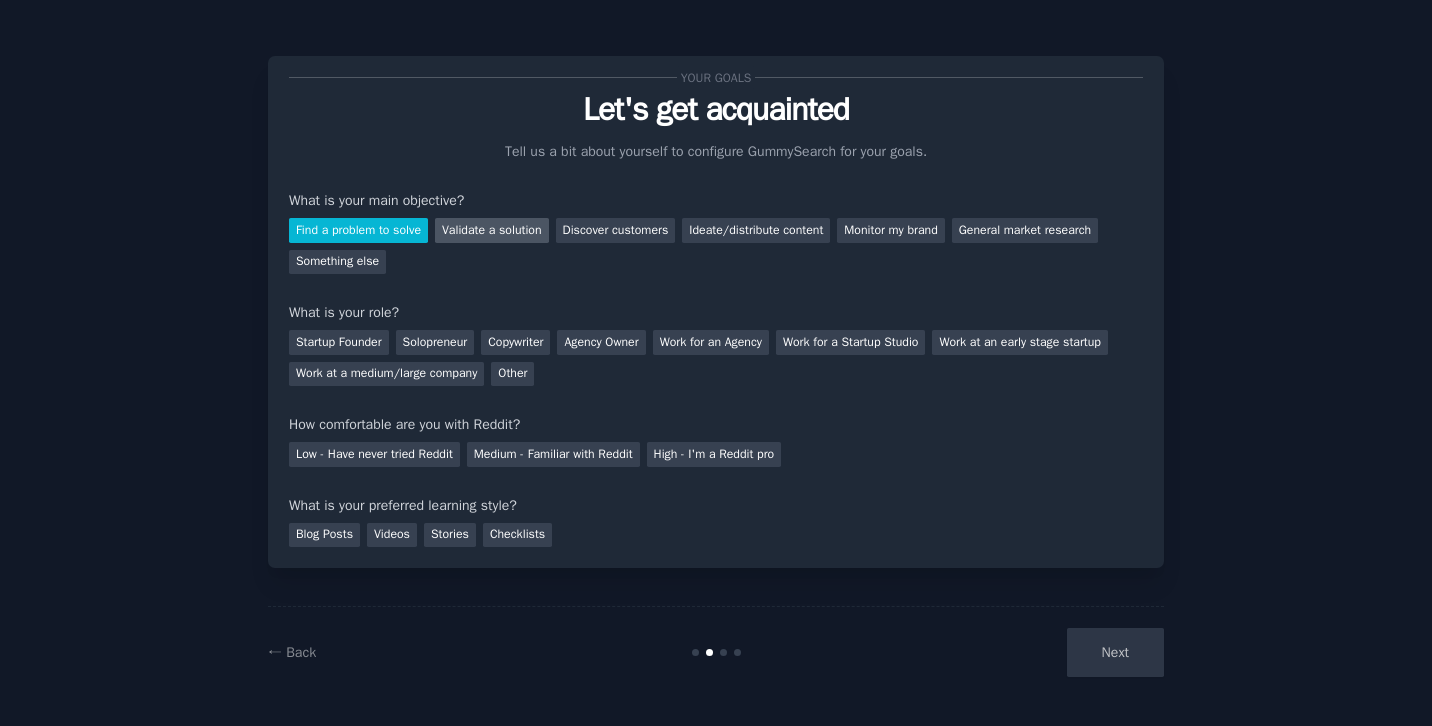 click on "Validate a solution" at bounding box center (492, 230) 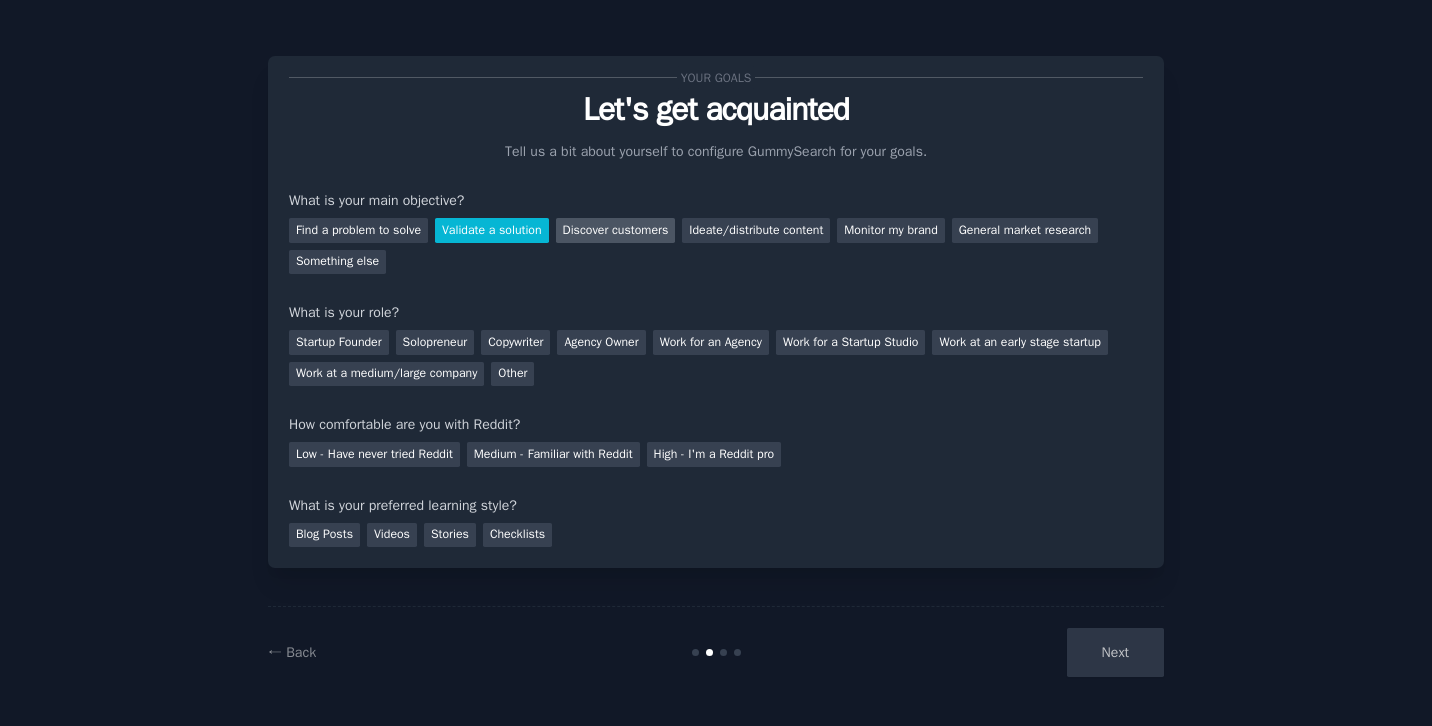 click on "Discover customers" at bounding box center (616, 230) 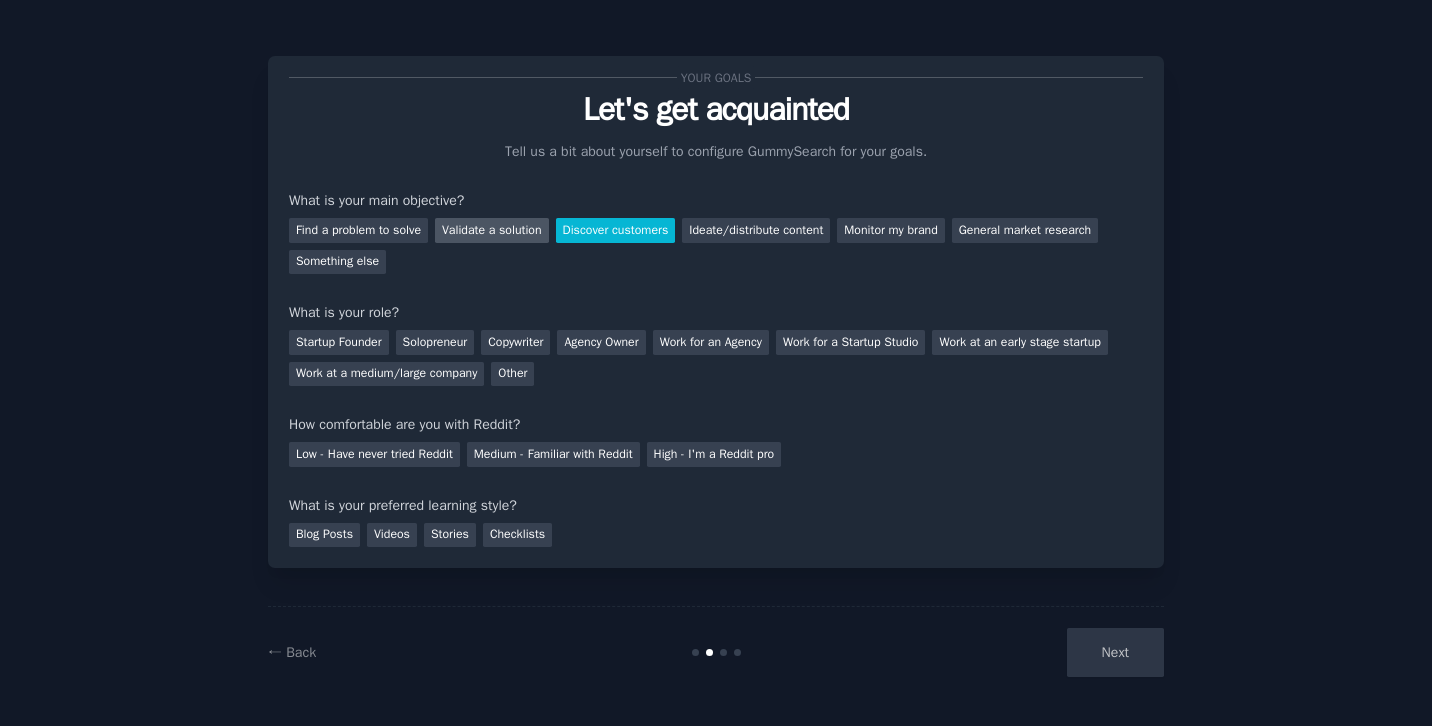 click on "Validate a solution" at bounding box center [492, 230] 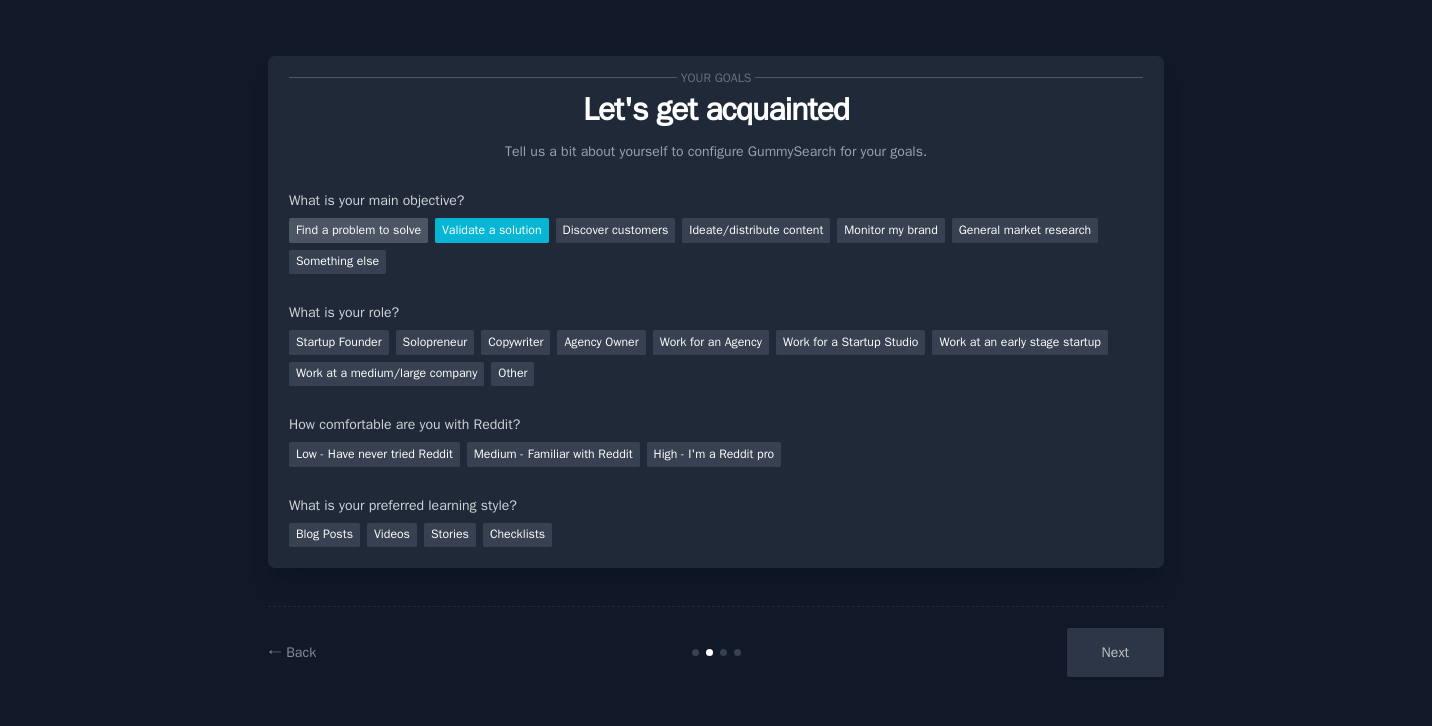 click on "Find a problem to solve" at bounding box center (358, 230) 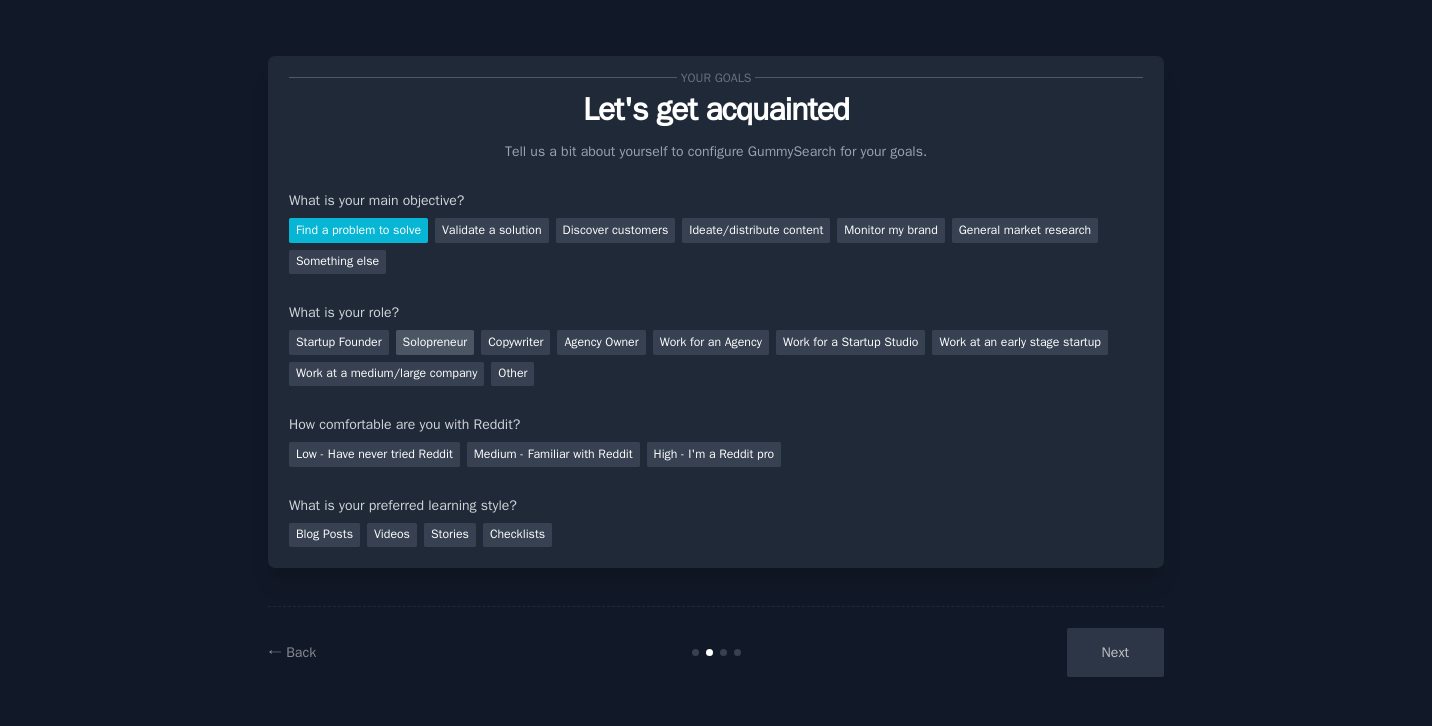 click on "Solopreneur" at bounding box center (435, 342) 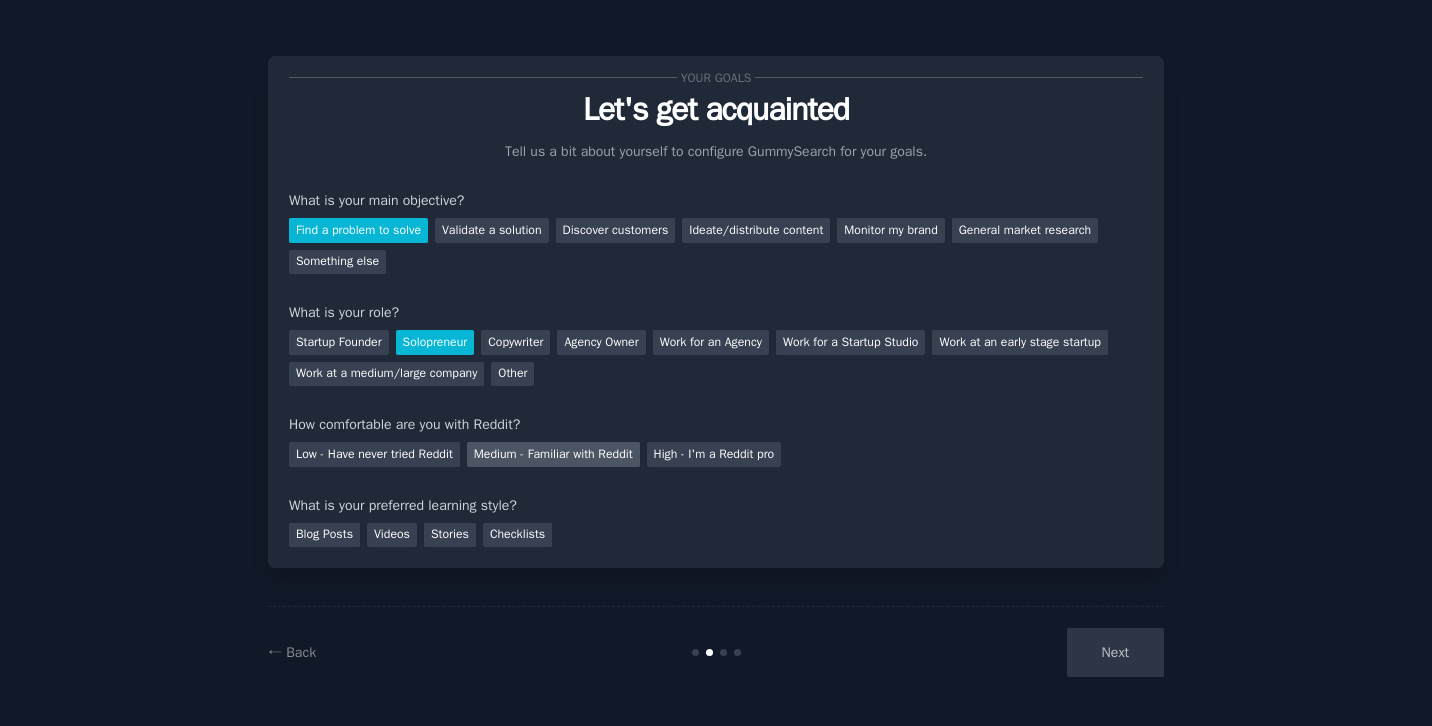 click on "Medium - Familiar with Reddit" at bounding box center (553, 454) 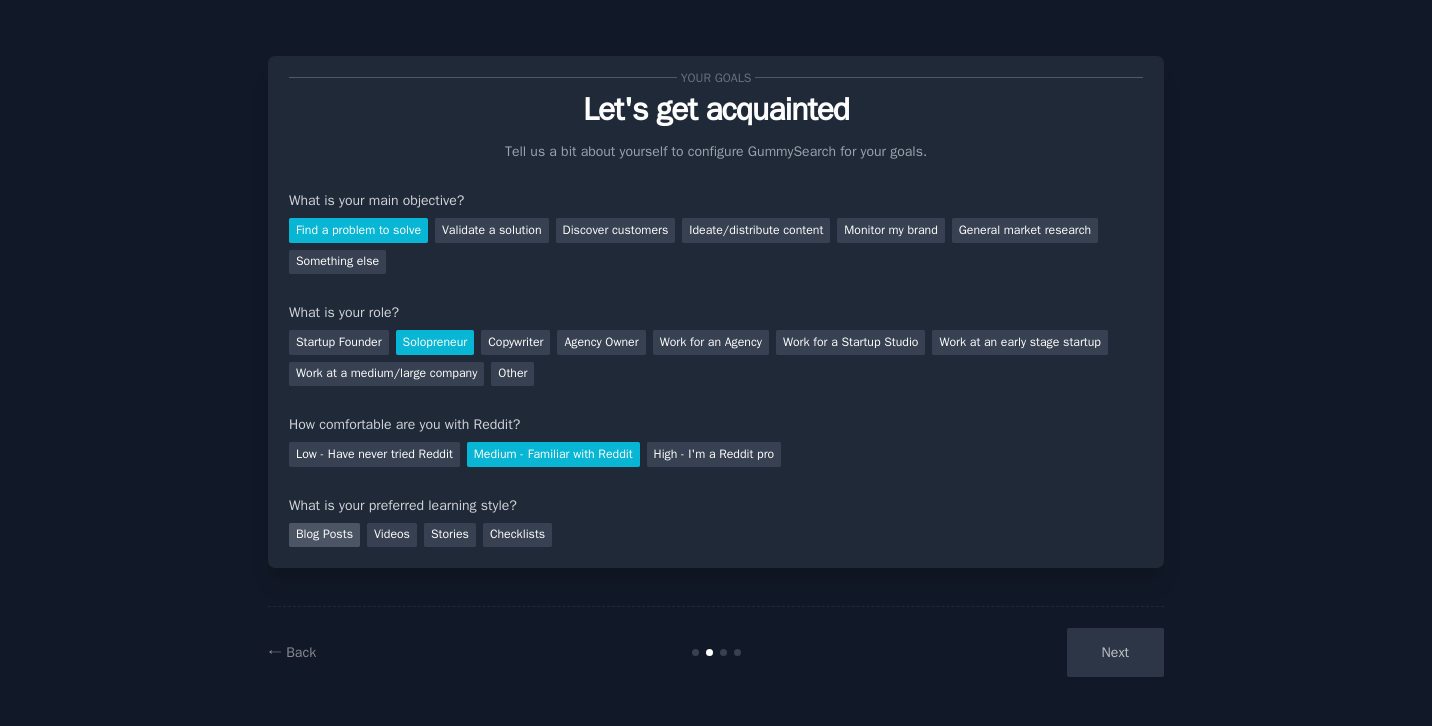 click on "Blog Posts" at bounding box center [324, 535] 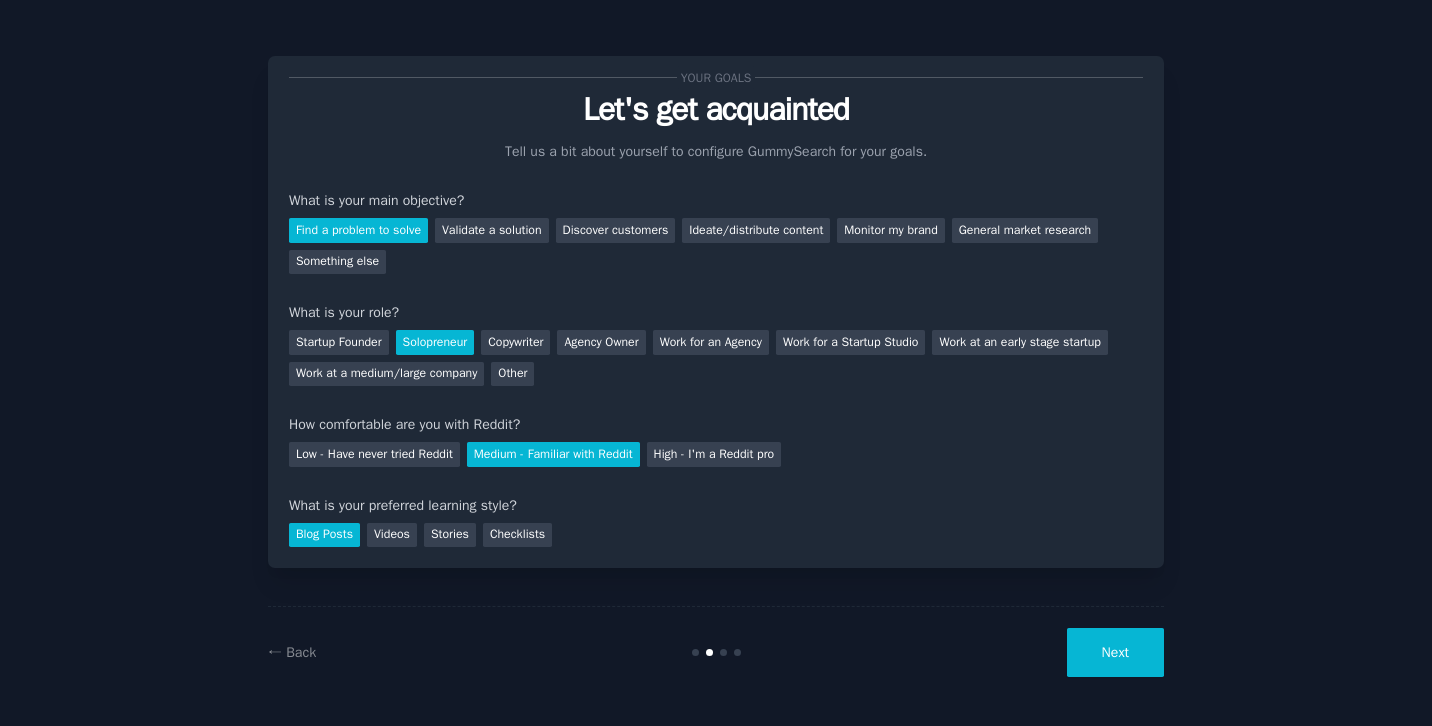 click on "Next" at bounding box center [1115, 652] 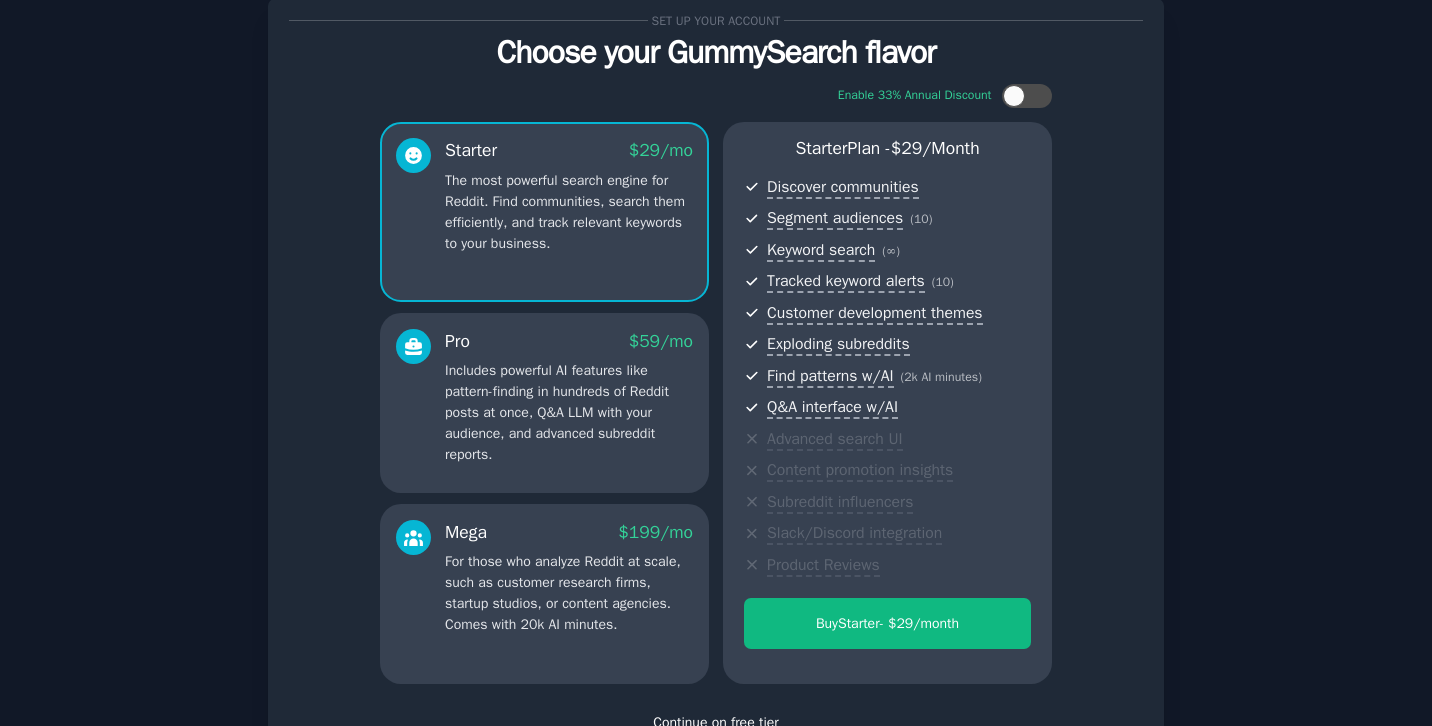 scroll, scrollTop: 171, scrollLeft: 0, axis: vertical 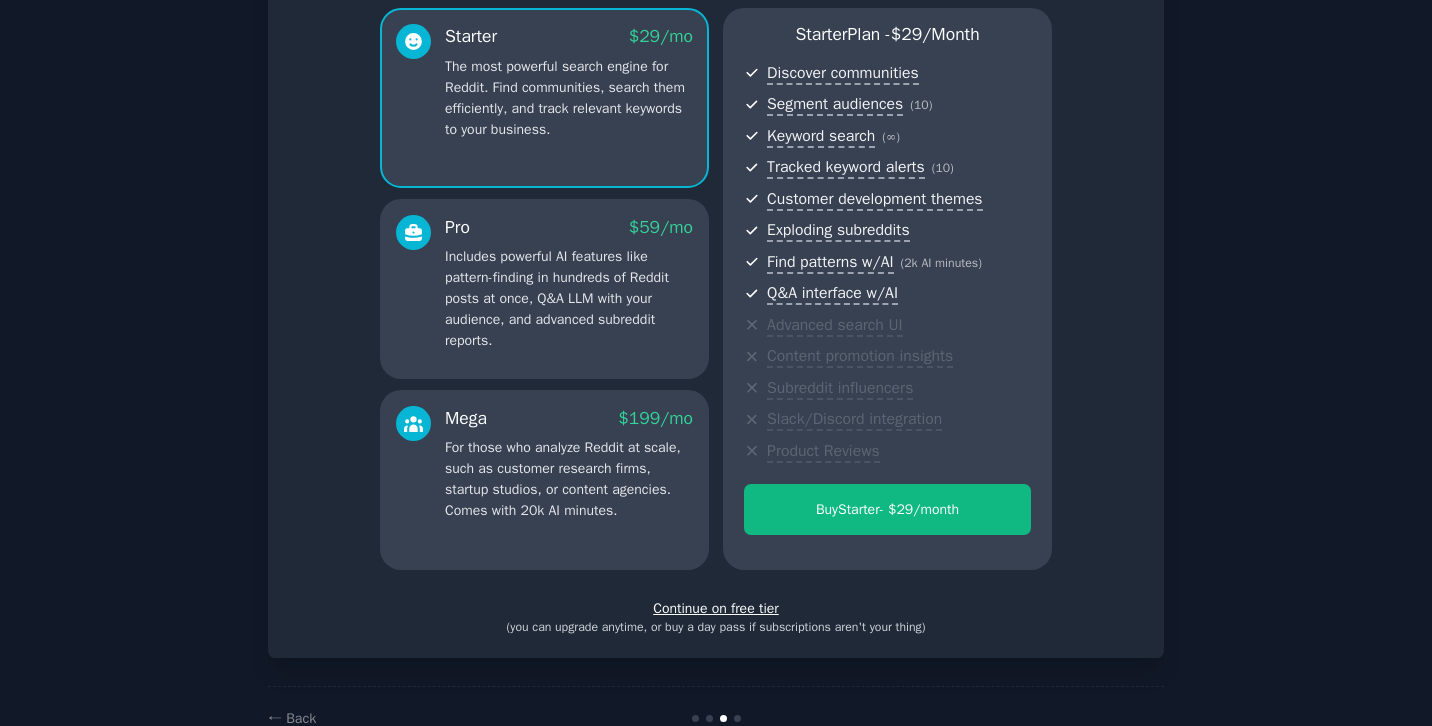 click on "Continue on free tier" at bounding box center (716, 608) 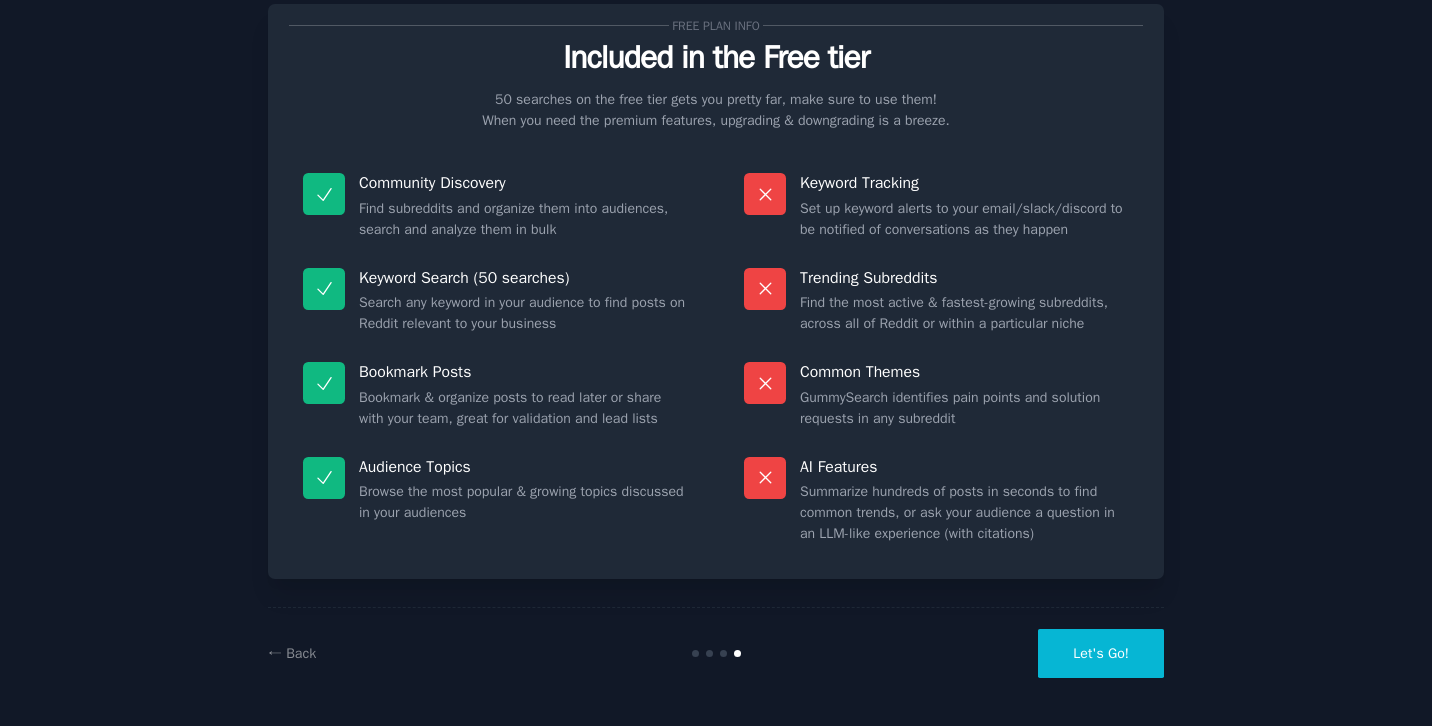 scroll, scrollTop: 0, scrollLeft: 0, axis: both 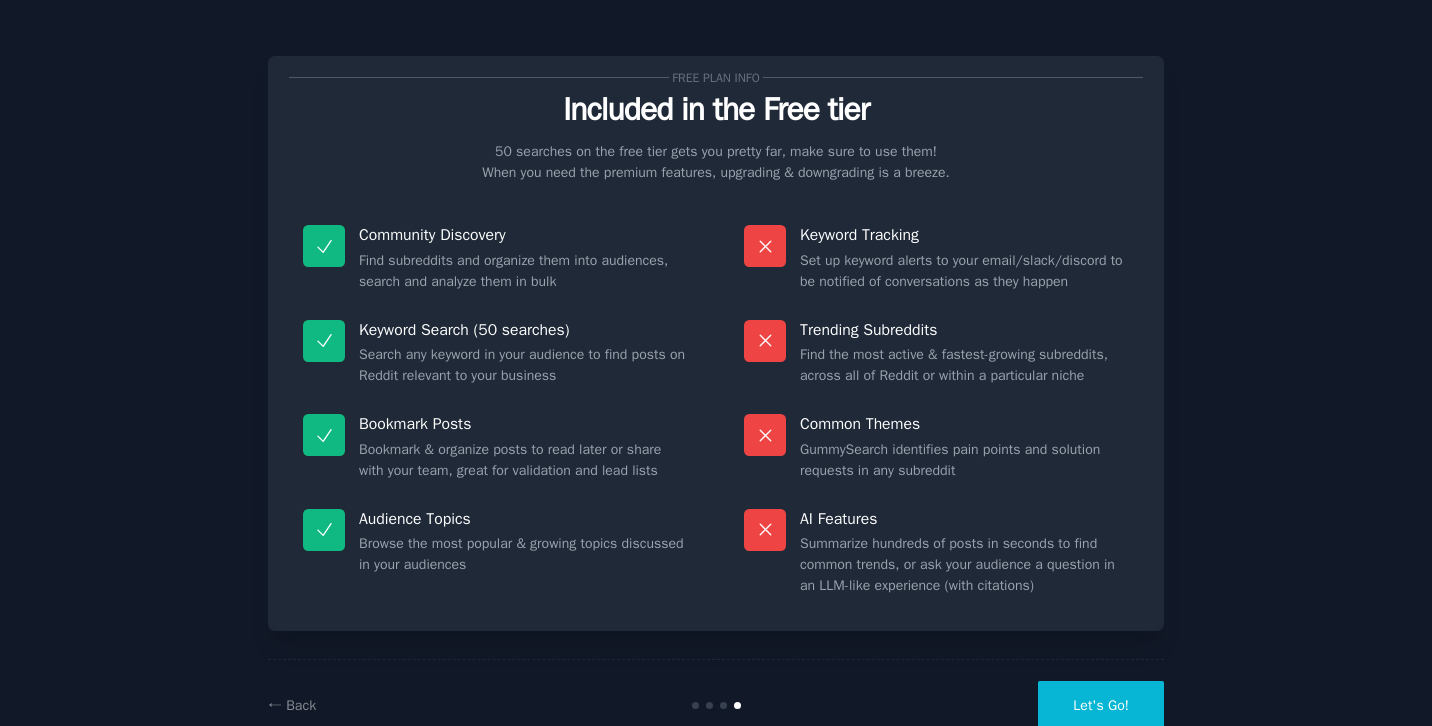 click on "Let's Go!" at bounding box center [1101, 705] 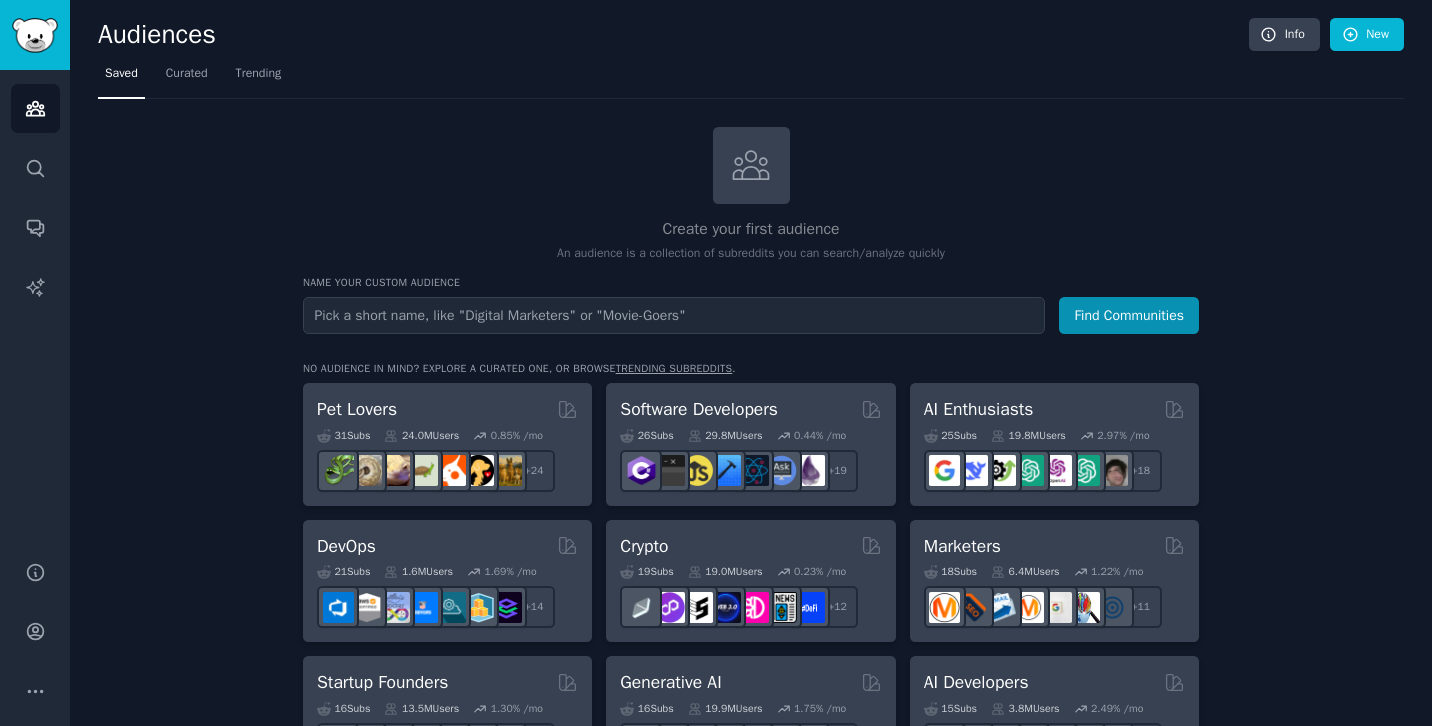 scroll, scrollTop: 57, scrollLeft: 0, axis: vertical 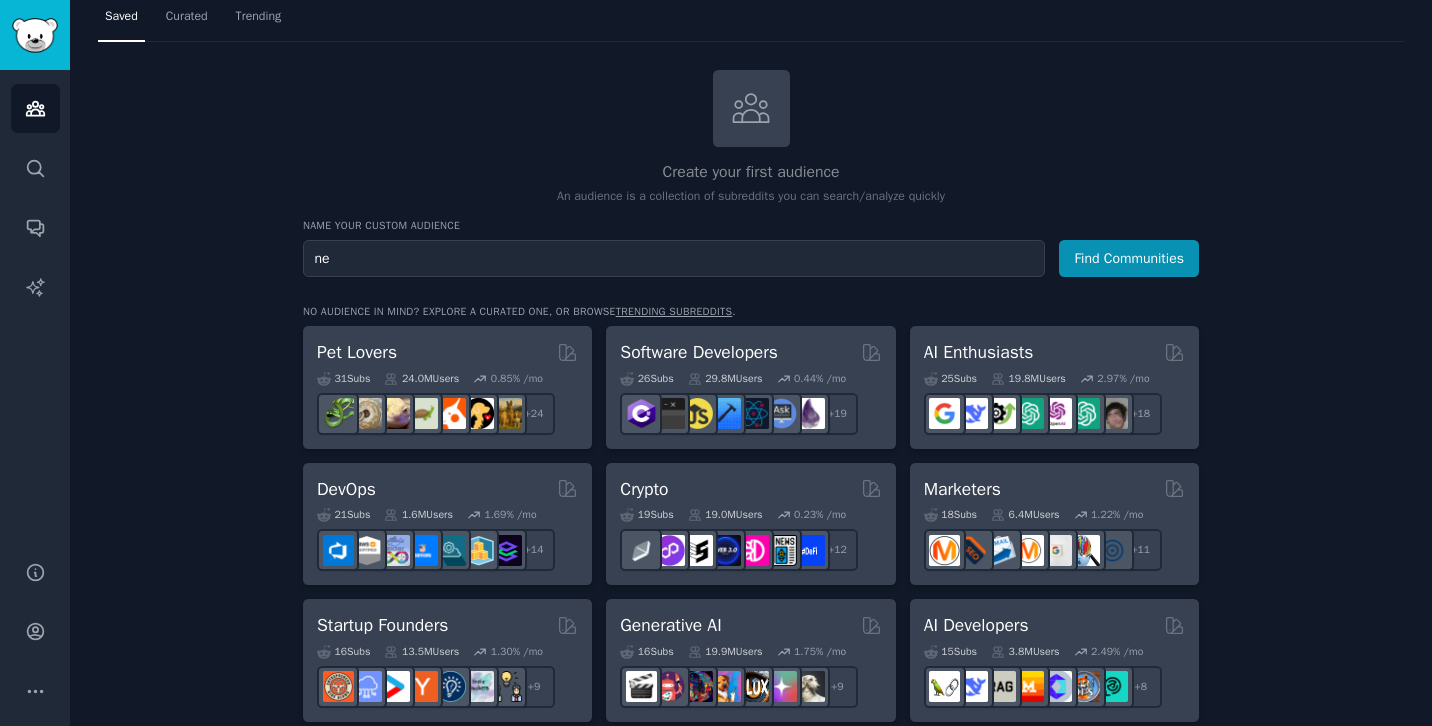 type on "n" 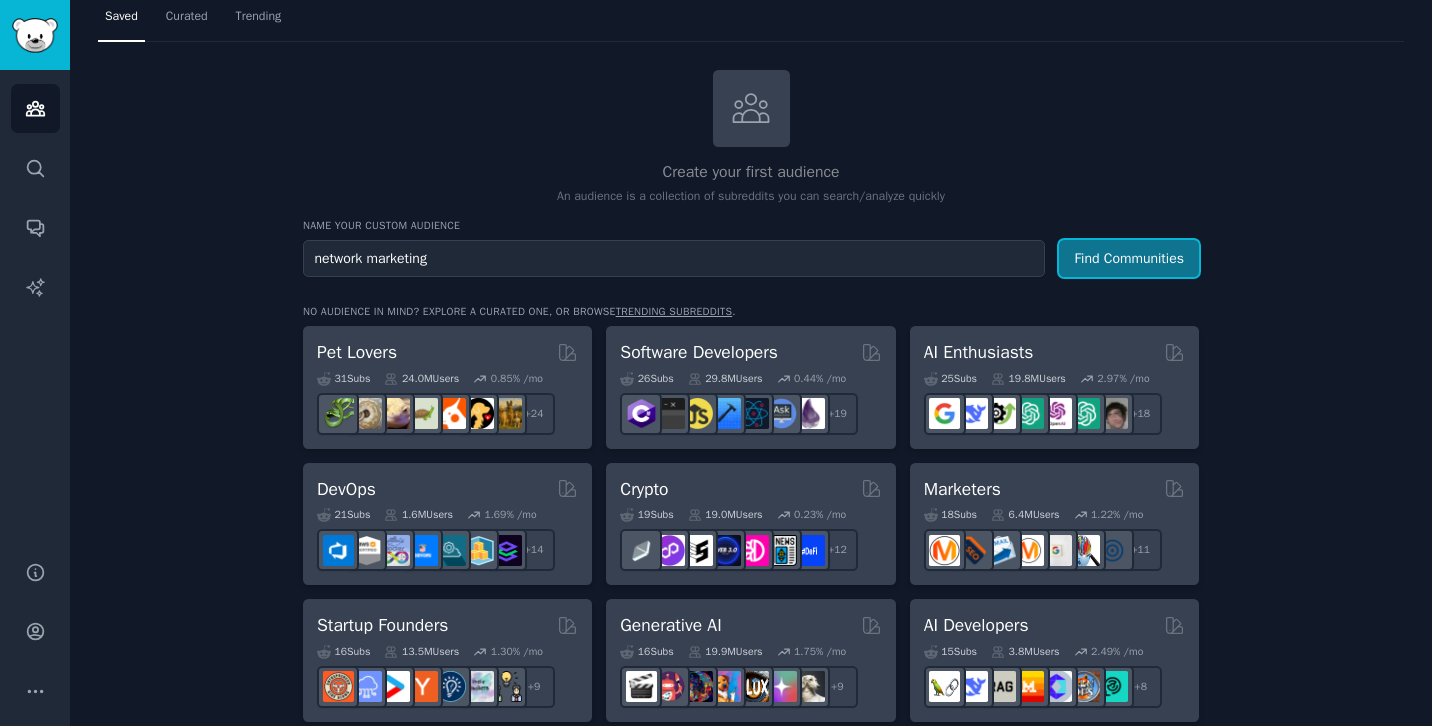 click on "Find Communities" at bounding box center [1129, 258] 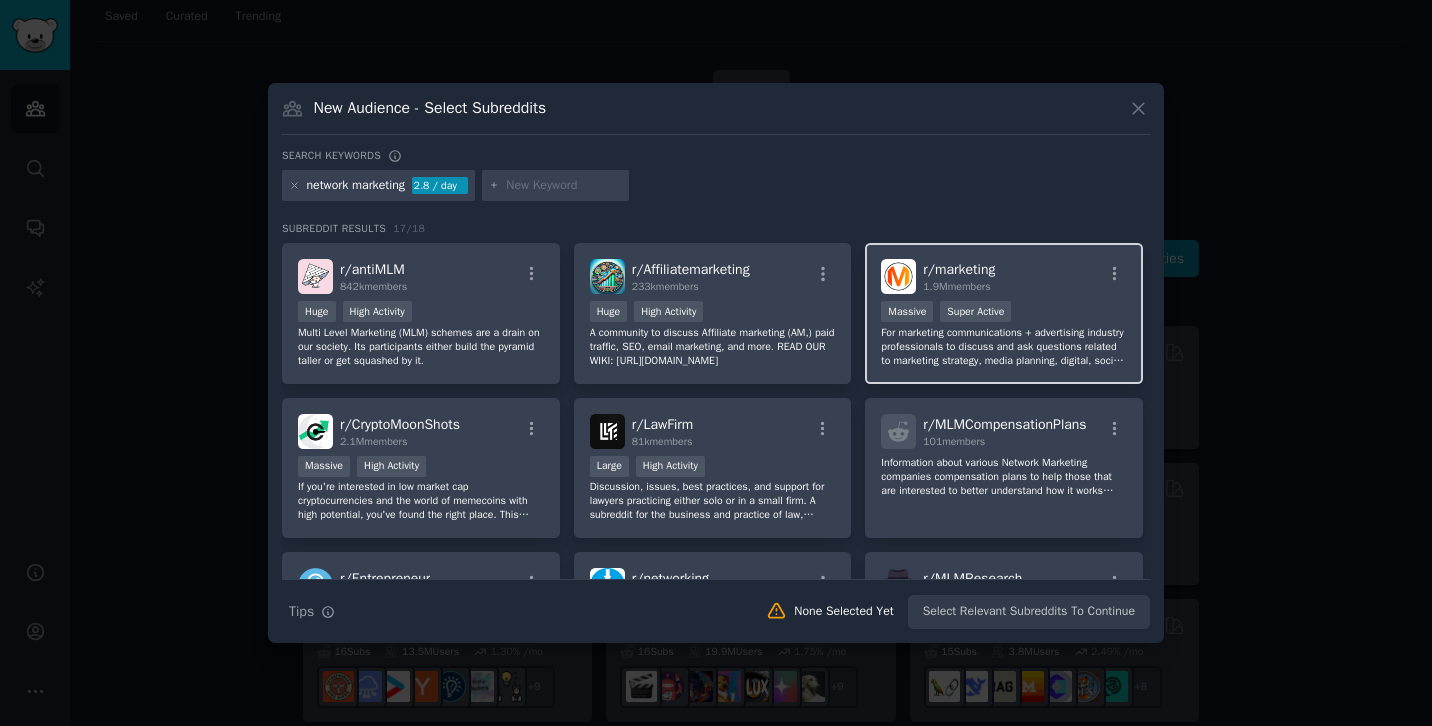 scroll, scrollTop: 57, scrollLeft: 0, axis: vertical 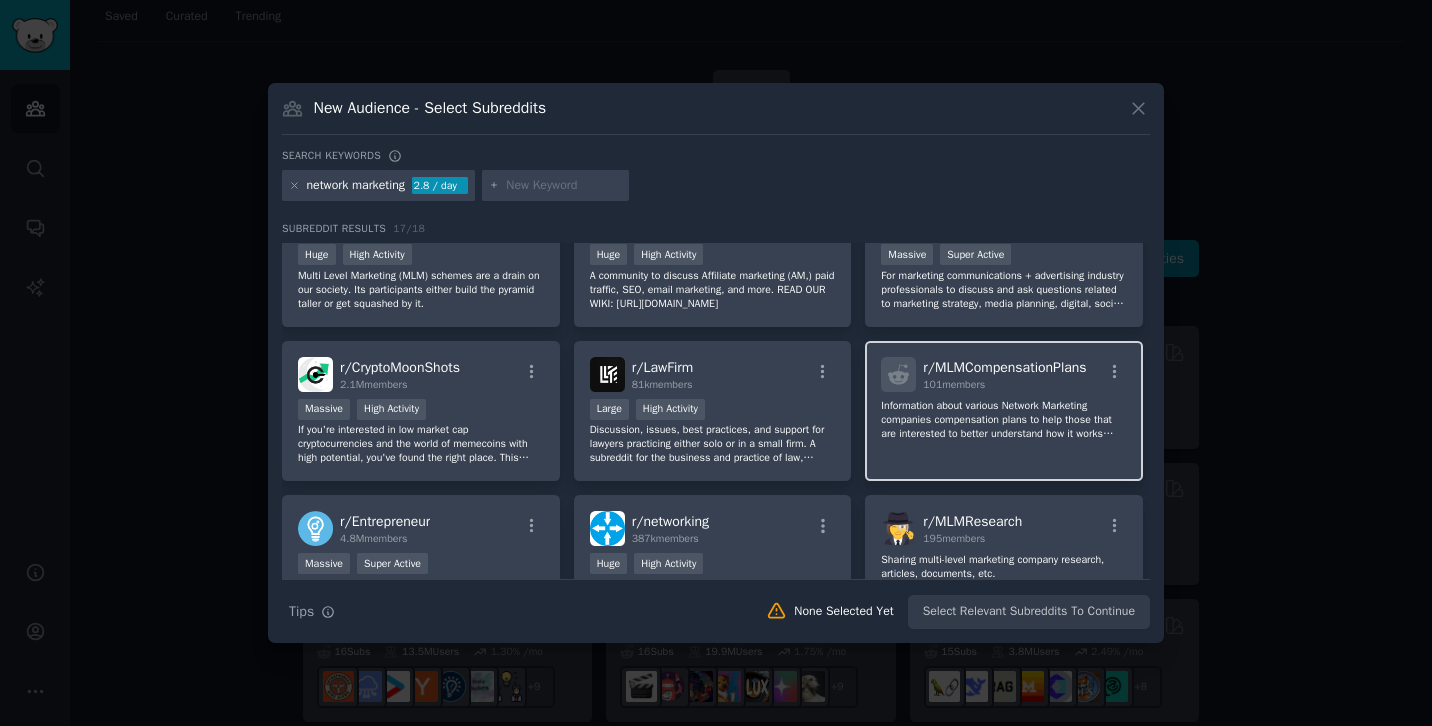 click on "Information about various Network Marketing companies compensation plans to help those that are interested to better understand how it works because some are very difficult to understand." 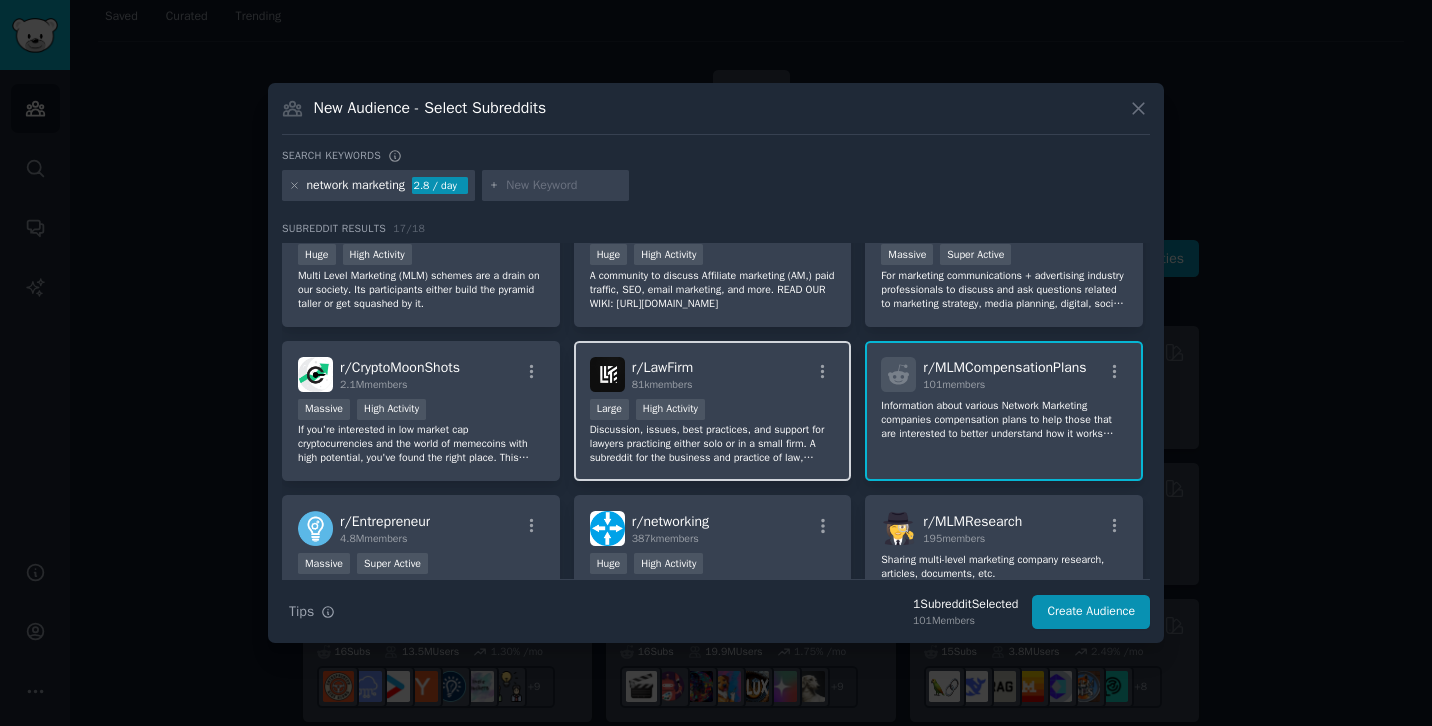 scroll, scrollTop: 171, scrollLeft: 0, axis: vertical 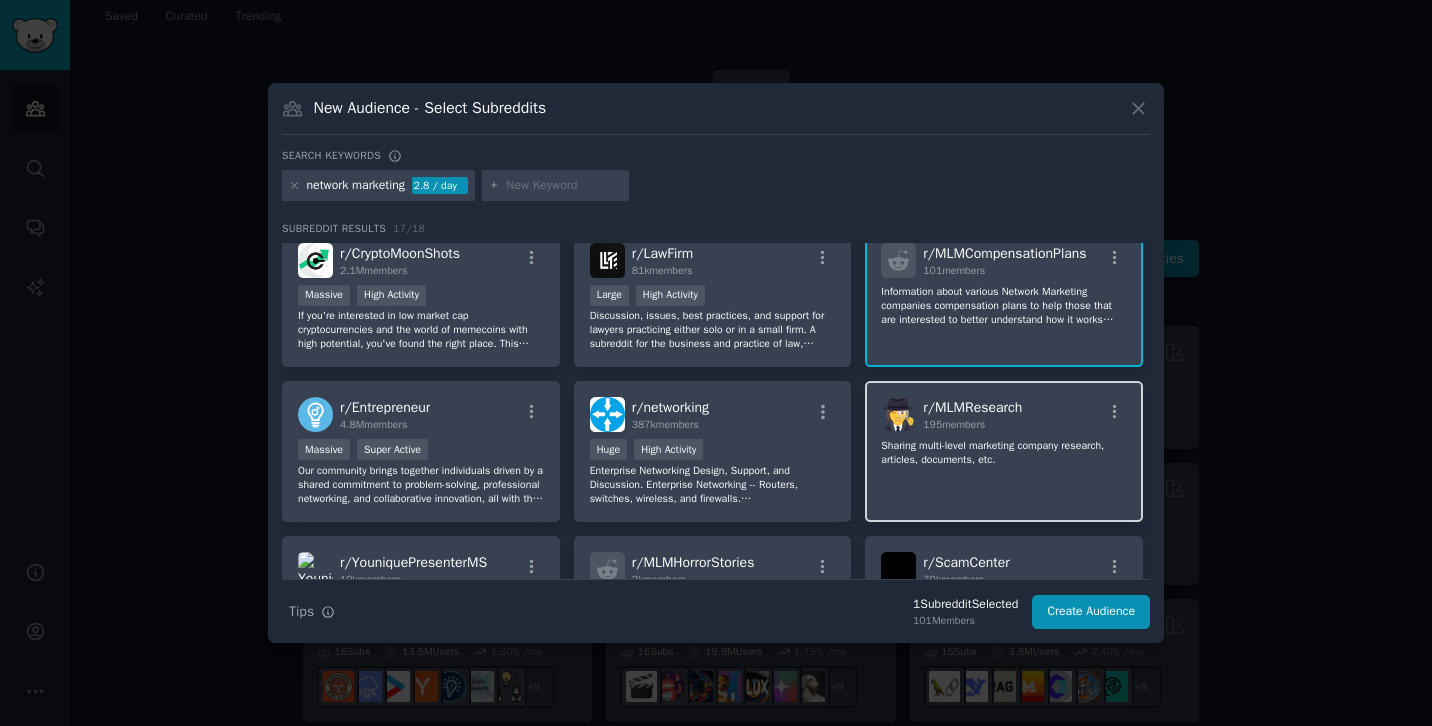 click on "195  members" at bounding box center (954, 424) 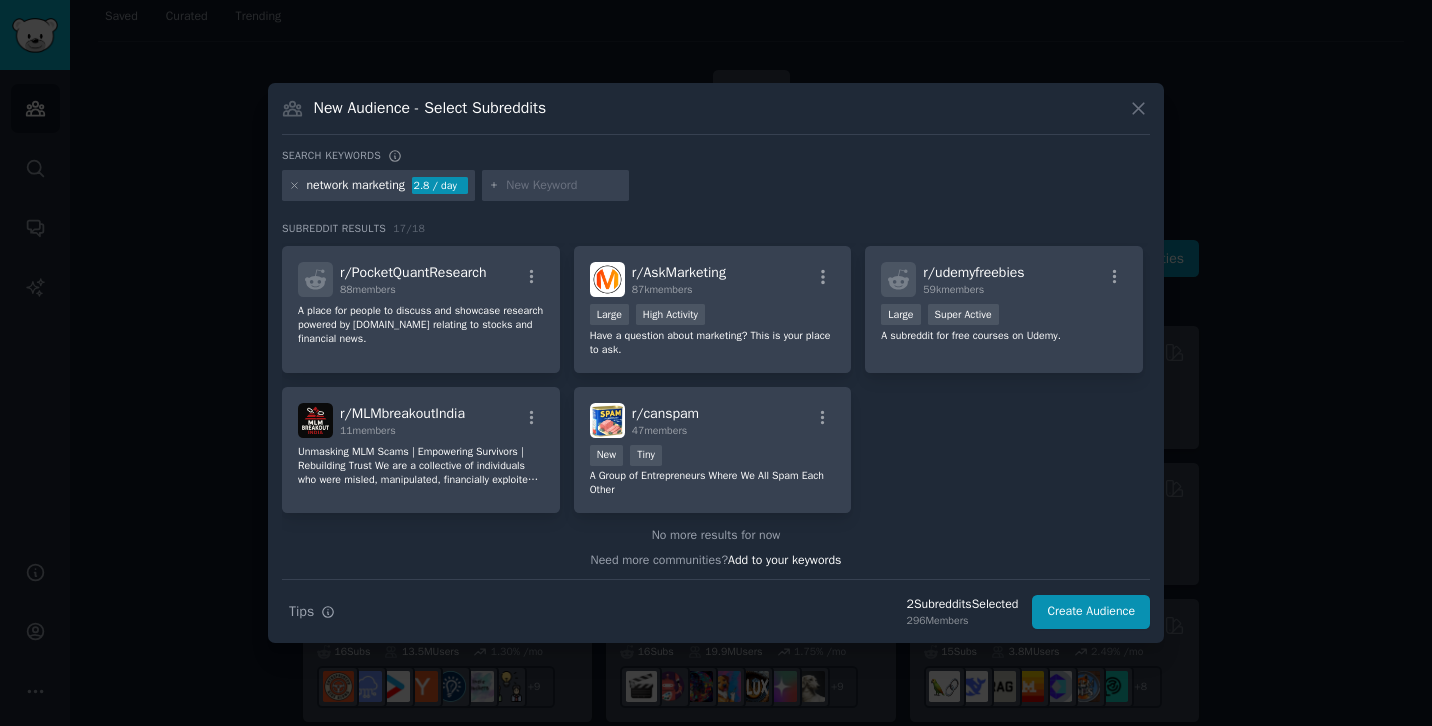 scroll, scrollTop: 0, scrollLeft: 0, axis: both 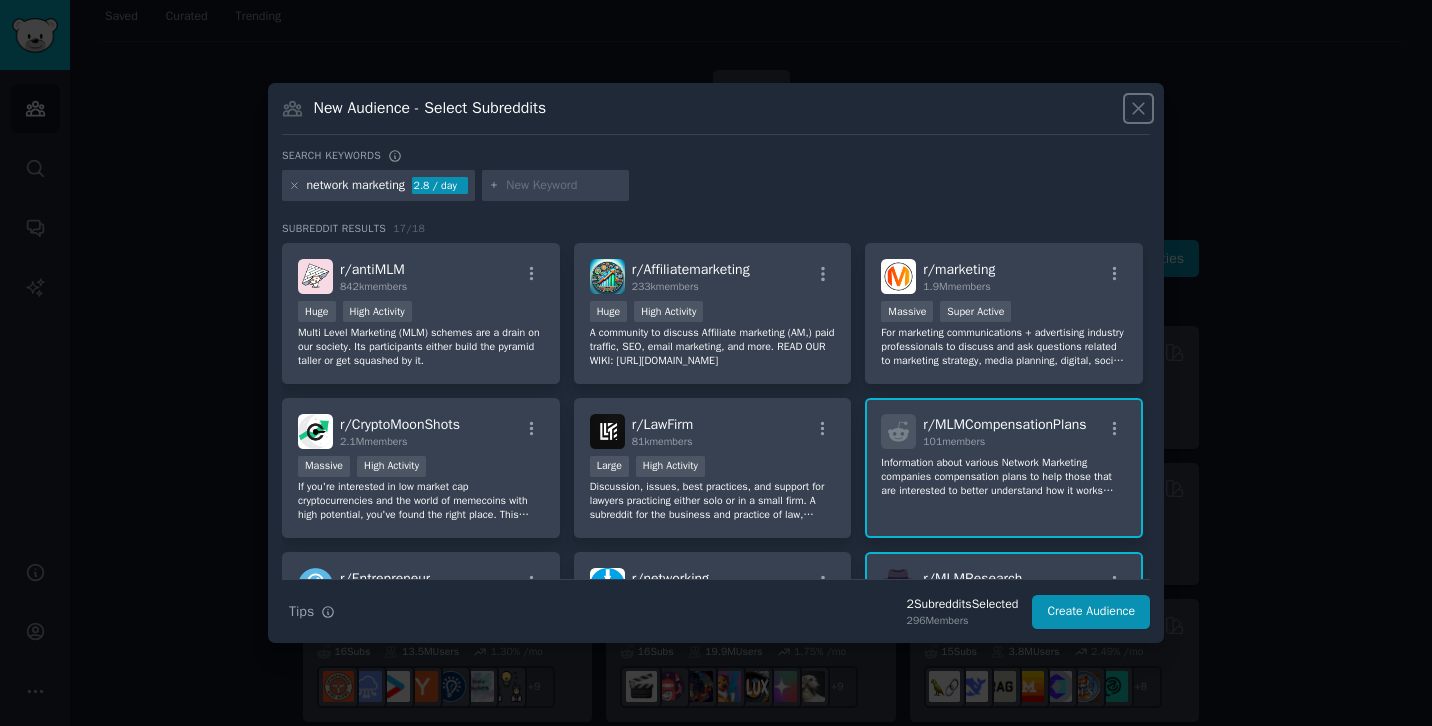 click 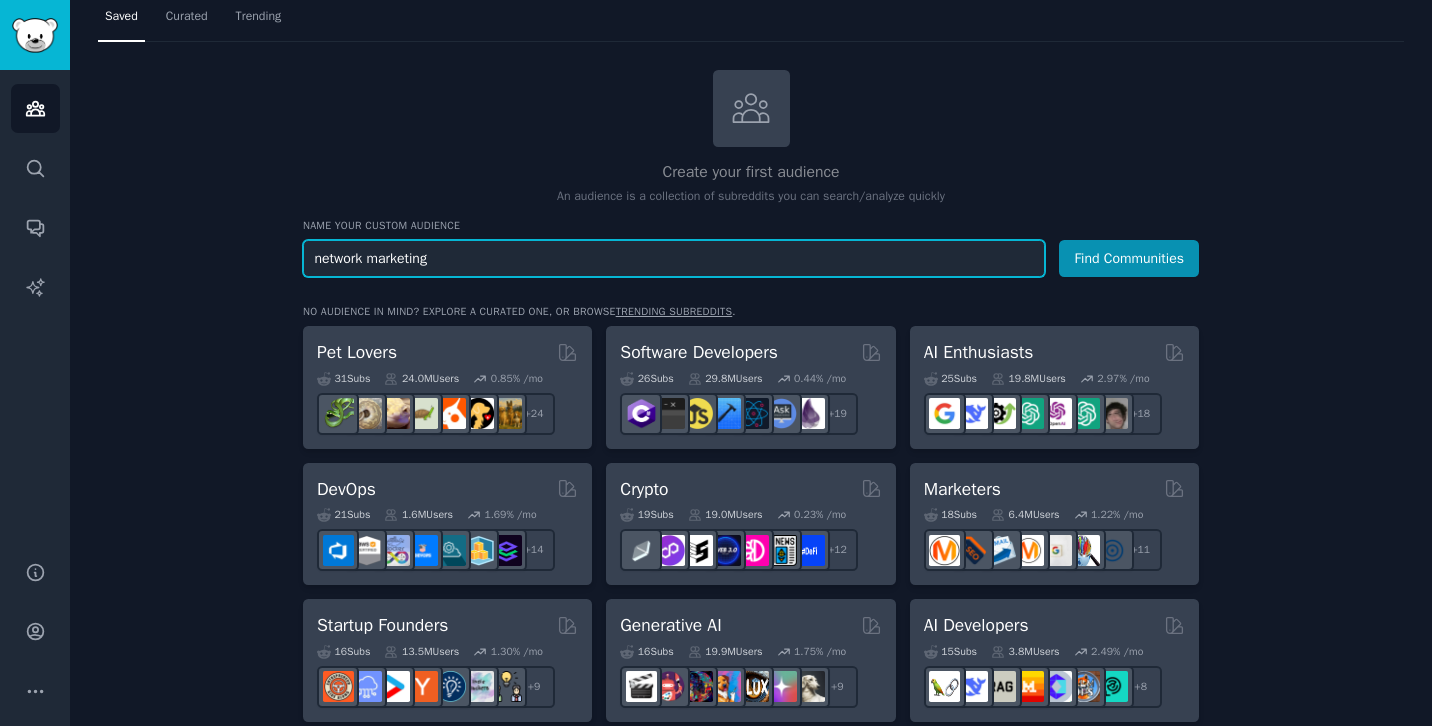 click on "network marketing" at bounding box center [674, 258] 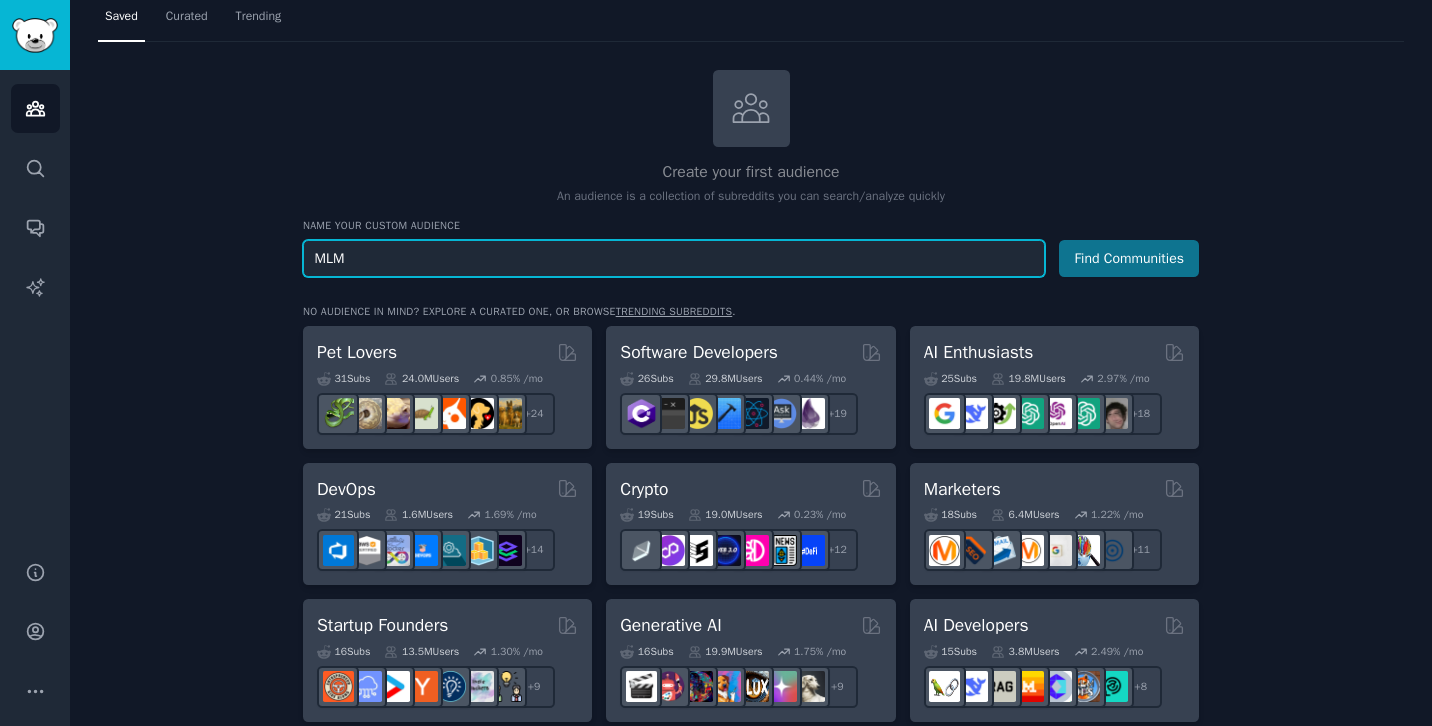 type on "MLM" 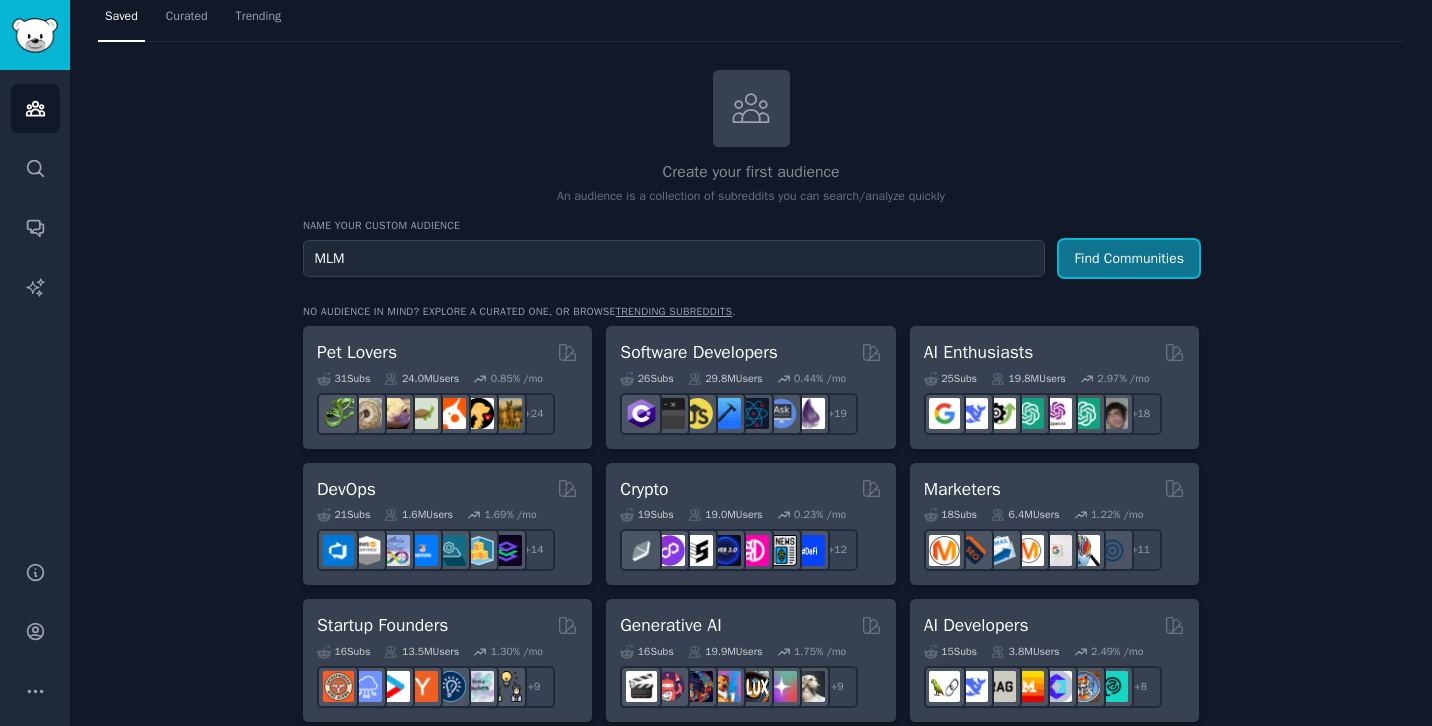 click on "Find Communities" at bounding box center (1129, 258) 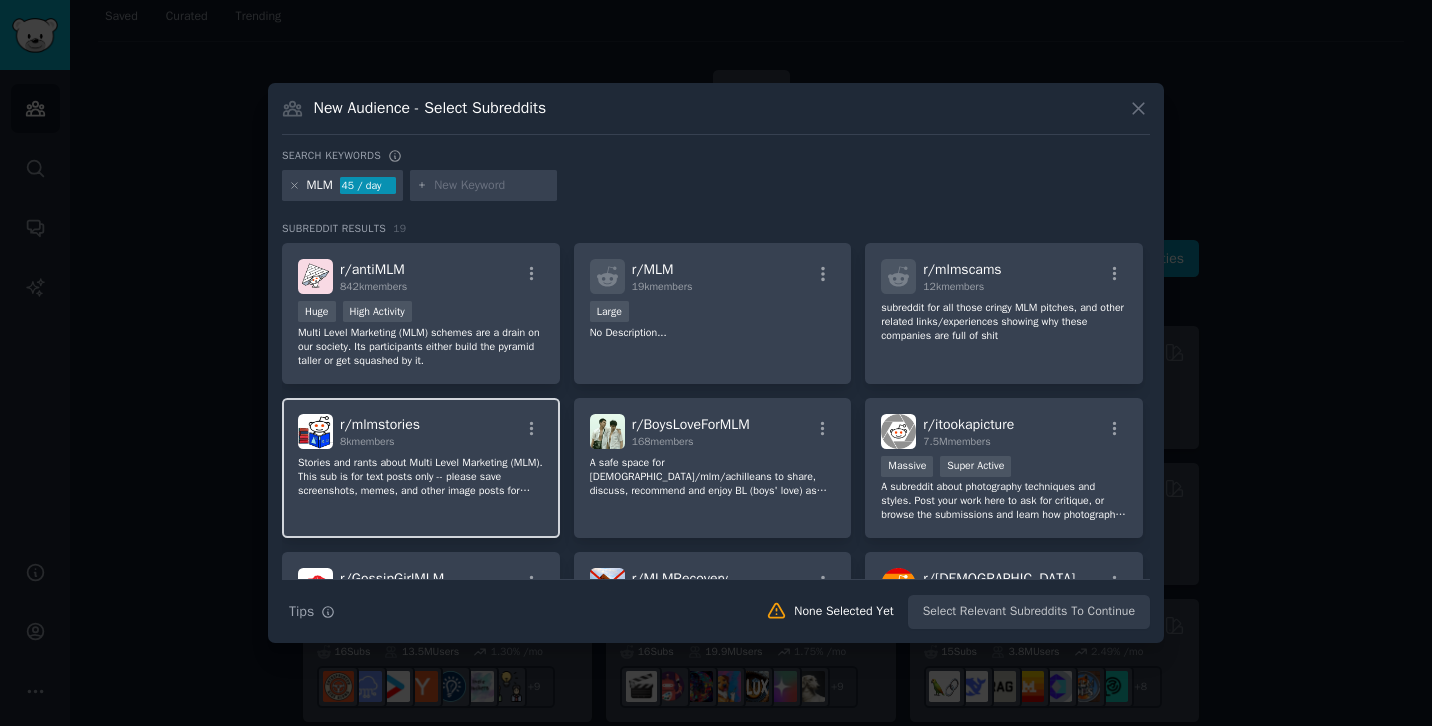 click on "Stories and rants about Multi Level Marketing (MLM).
This sub is for text posts only -- please save screenshots, memes, and other image posts for /r/antimlm." 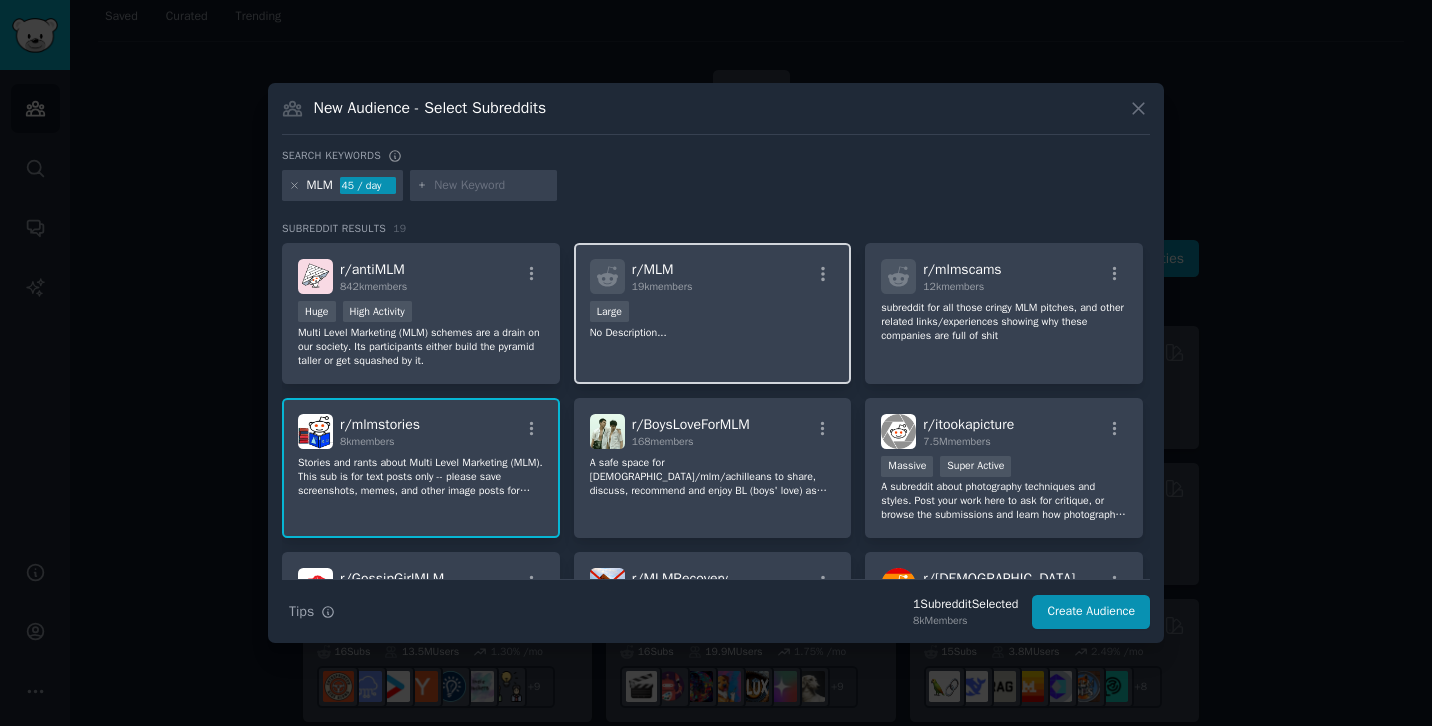 click on "r/ MLM 19k  members Large No Description..." at bounding box center [713, 313] 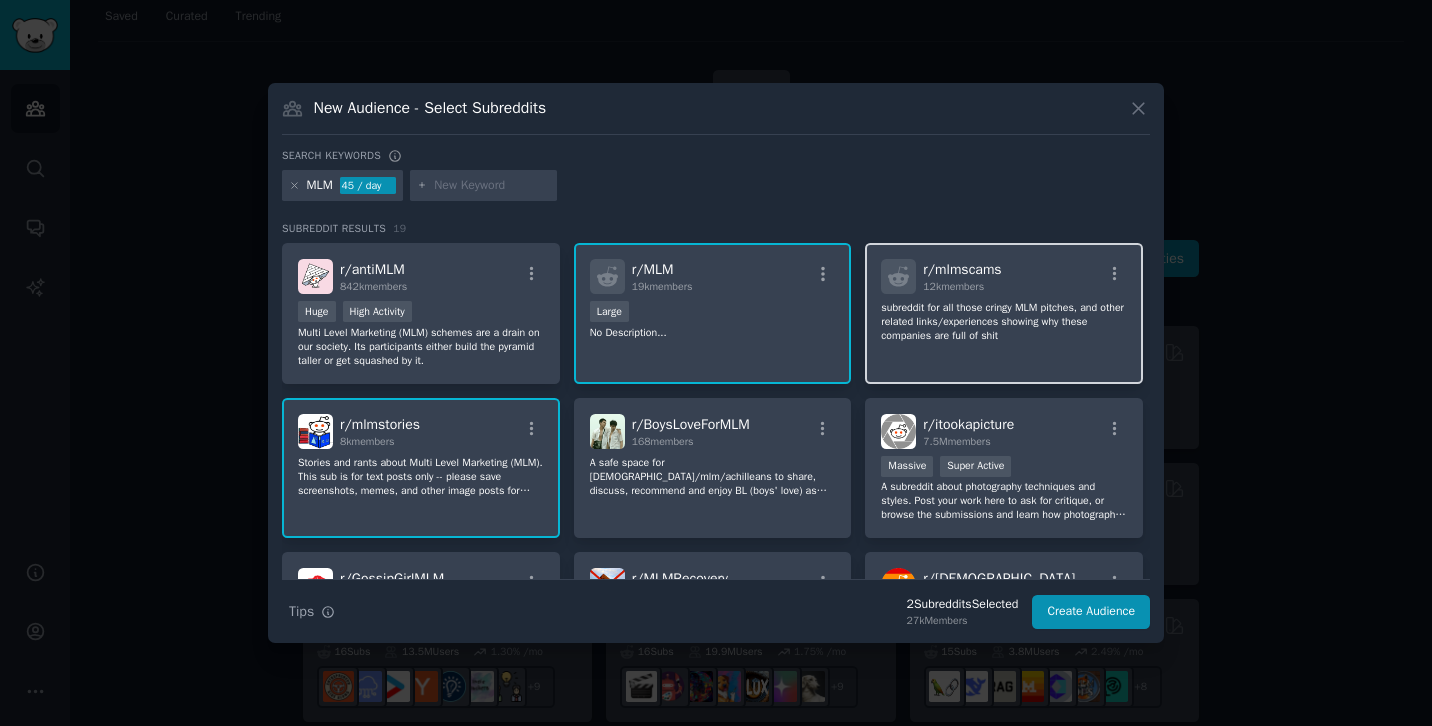 click on "r/ mlmscams 12k  members subreddit for all those cringy MLM pitches, and other related links/experiences showing why these companies are full of shit" at bounding box center [1004, 313] 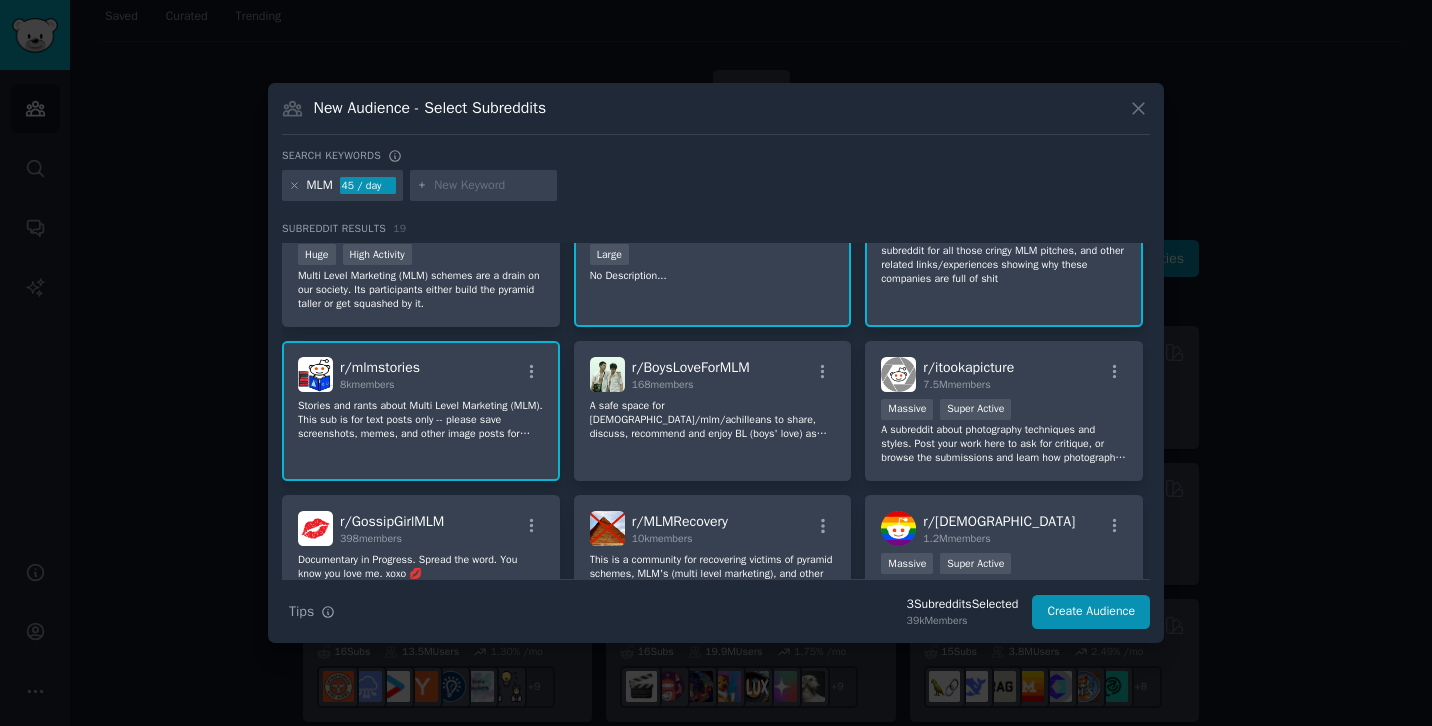 scroll, scrollTop: 114, scrollLeft: 0, axis: vertical 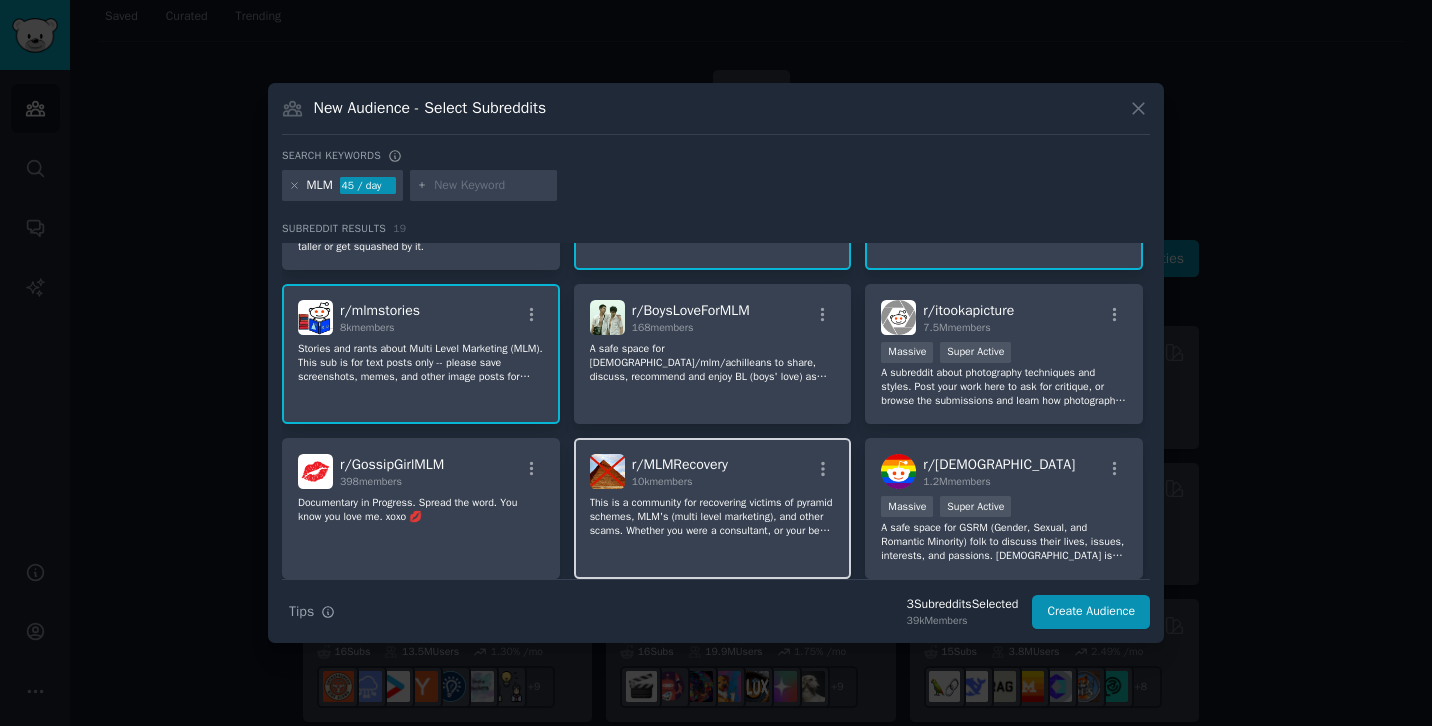 click on "This is a community for recovering victims of pyramid schemes, MLM's (multi level marketing), and other scams. Whether you were a consultant, or your best friend turned to the dark side, this is a place of support to those who feel victimized. Stories, advice, or references are all welcome!" 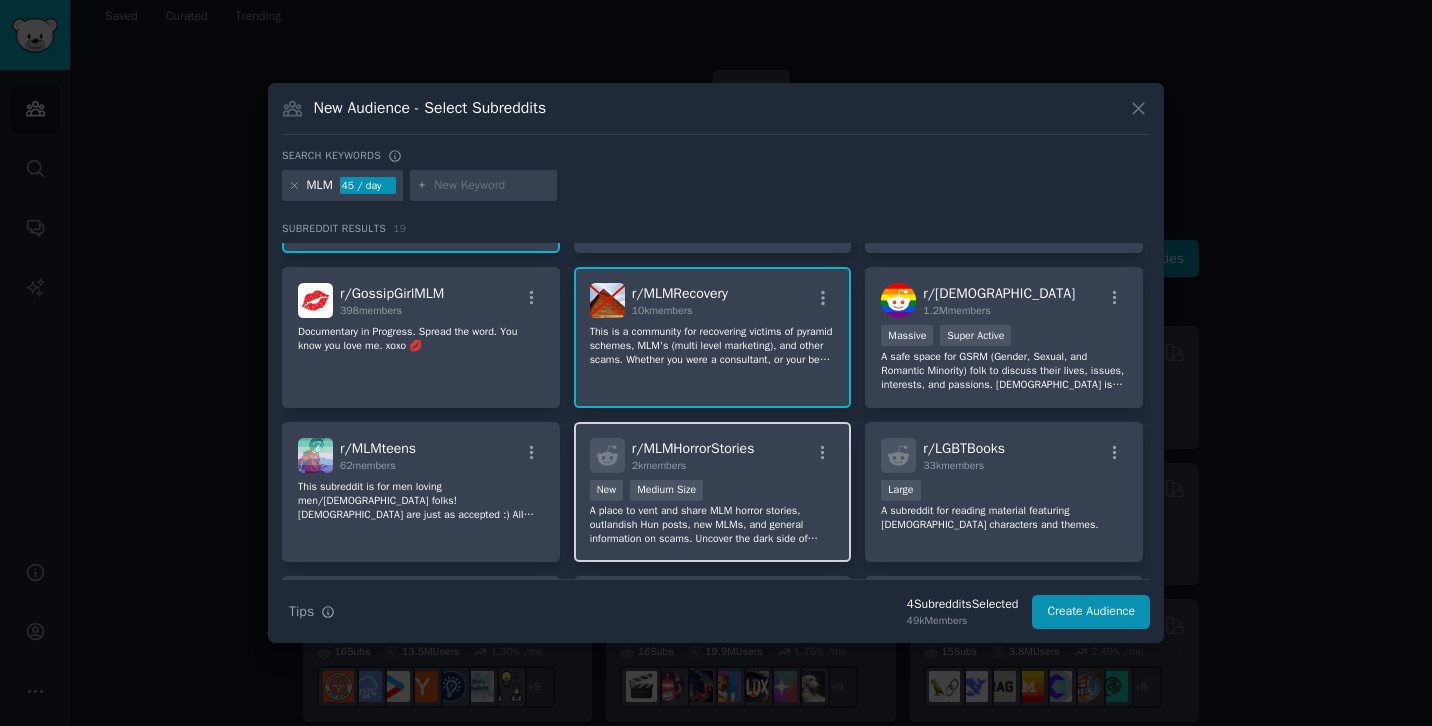 scroll, scrollTop: 342, scrollLeft: 0, axis: vertical 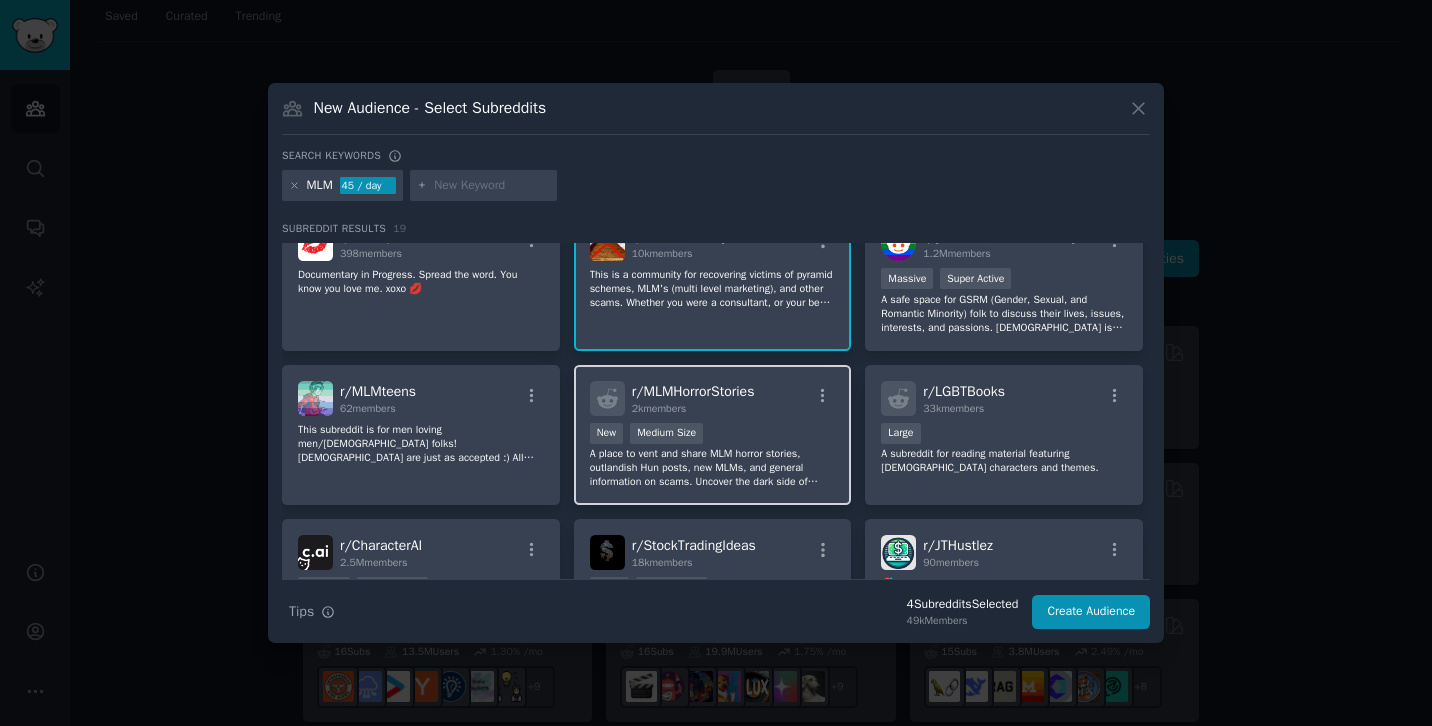 click on "New Medium Size" at bounding box center (713, 435) 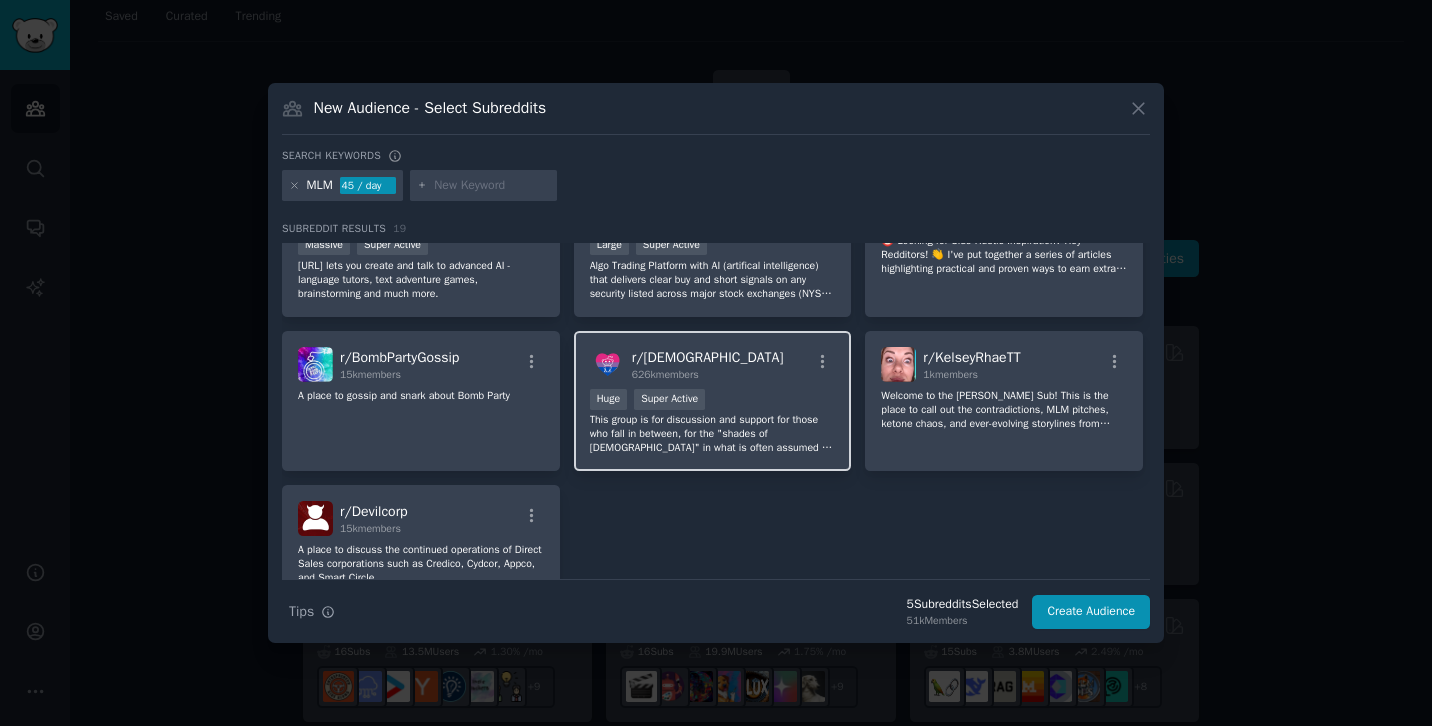 scroll, scrollTop: 742, scrollLeft: 0, axis: vertical 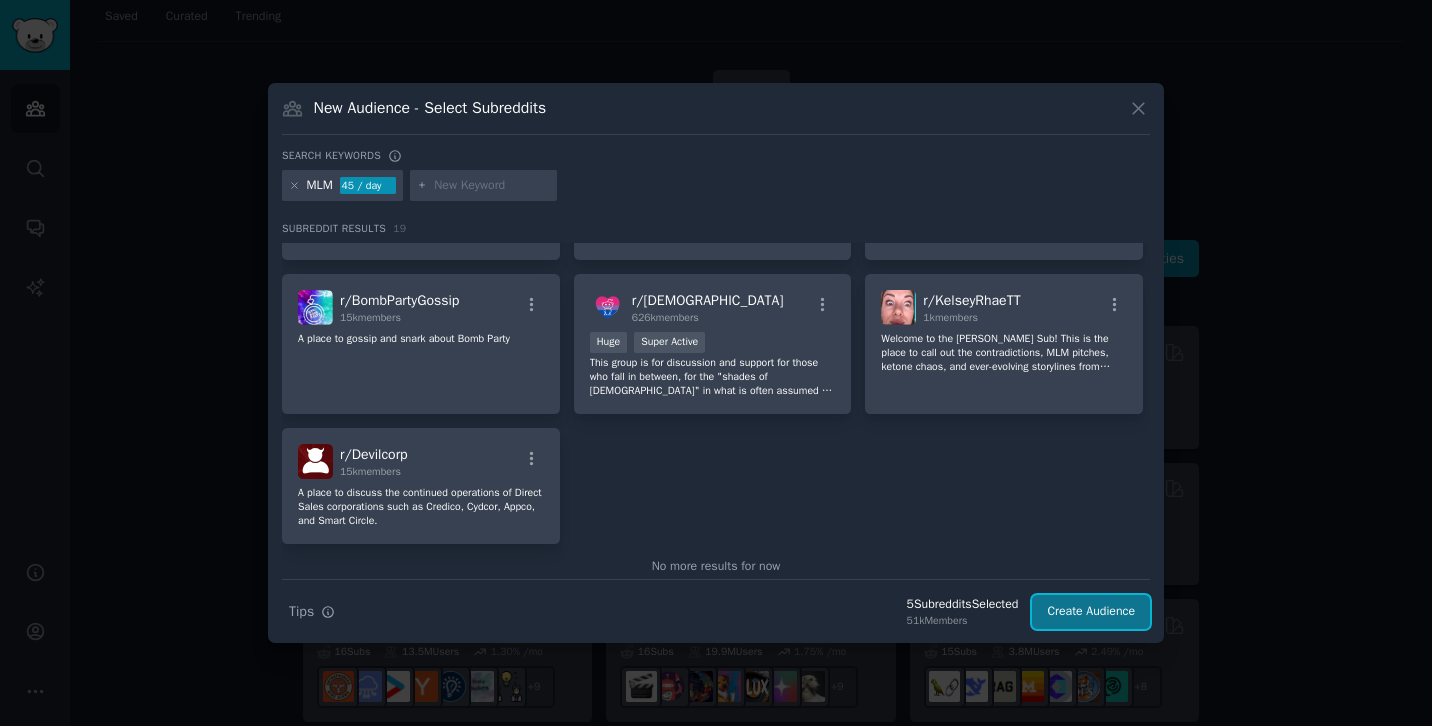 click on "Create Audience" at bounding box center (1091, 612) 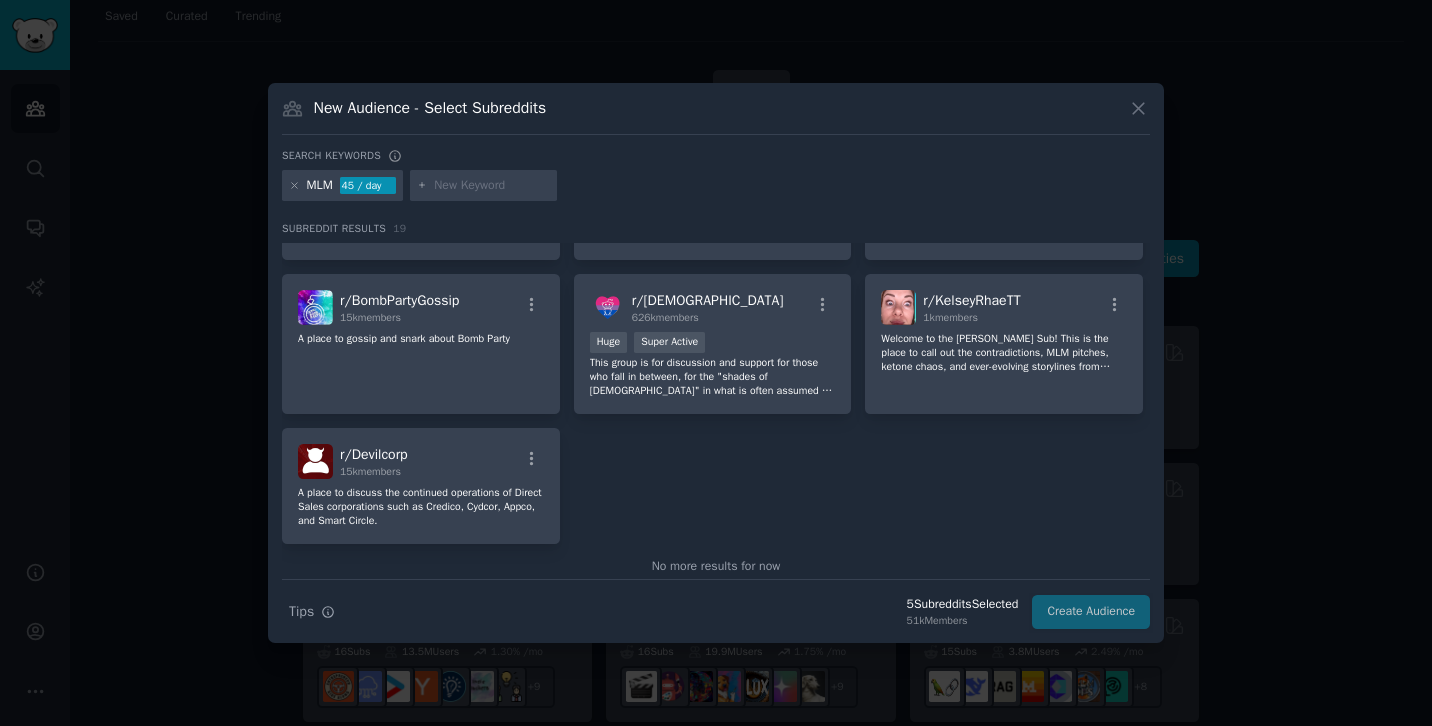 scroll, scrollTop: 0, scrollLeft: 0, axis: both 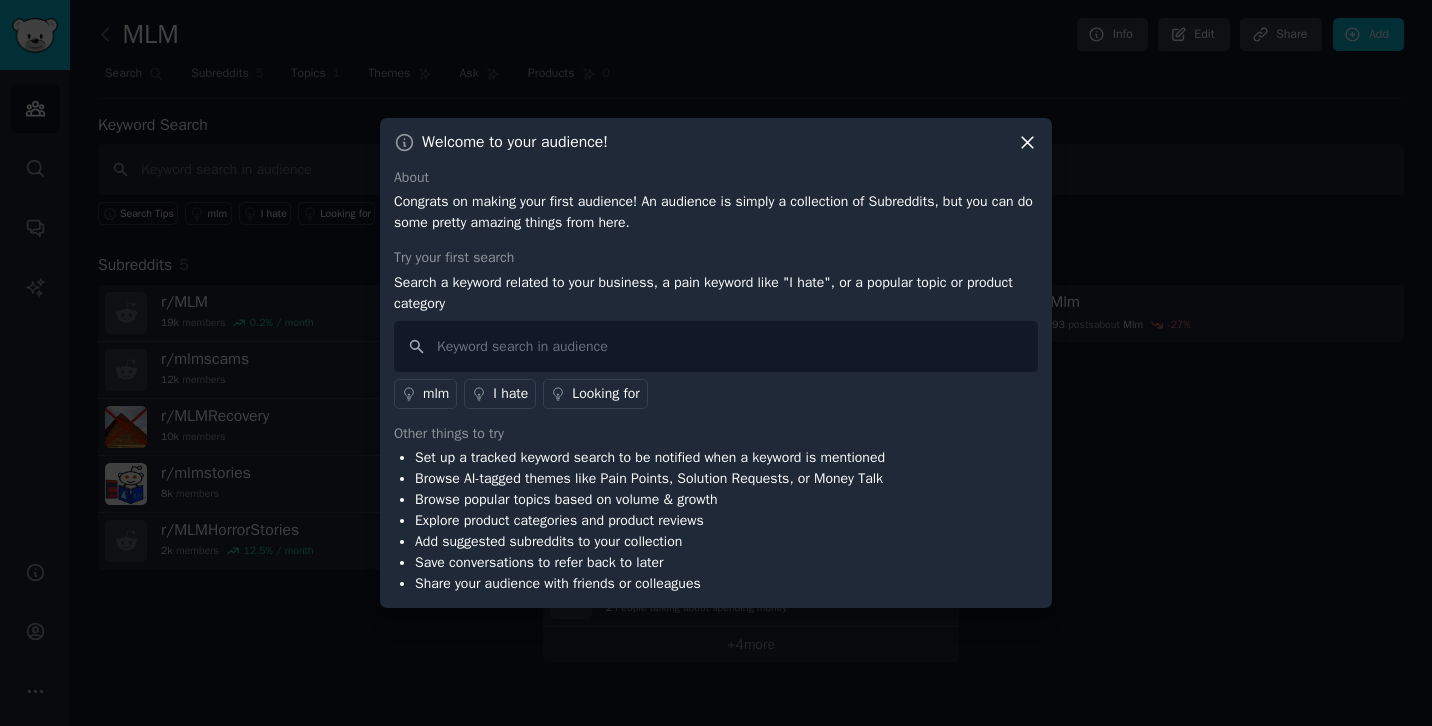 click on "mlm" at bounding box center (436, 393) 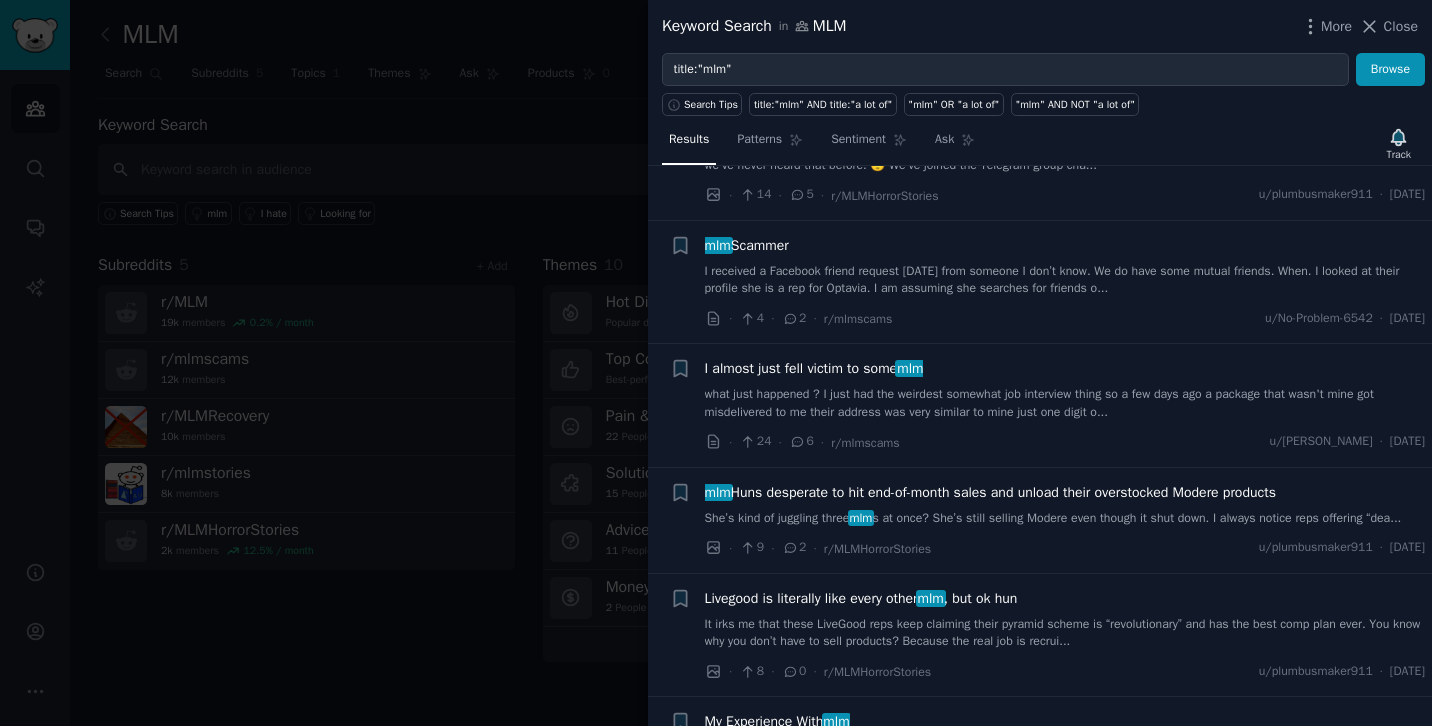 scroll, scrollTop: 1200, scrollLeft: 0, axis: vertical 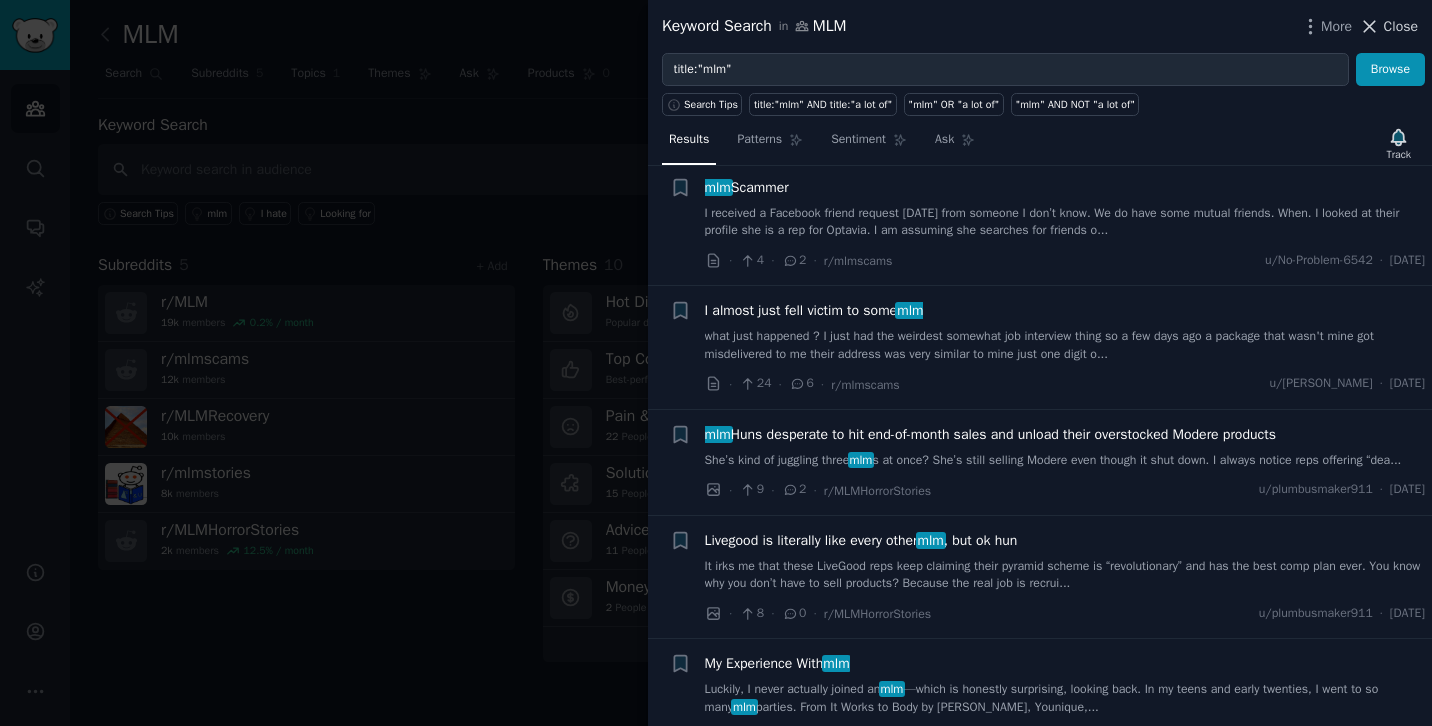 click on "Close" at bounding box center [1388, 26] 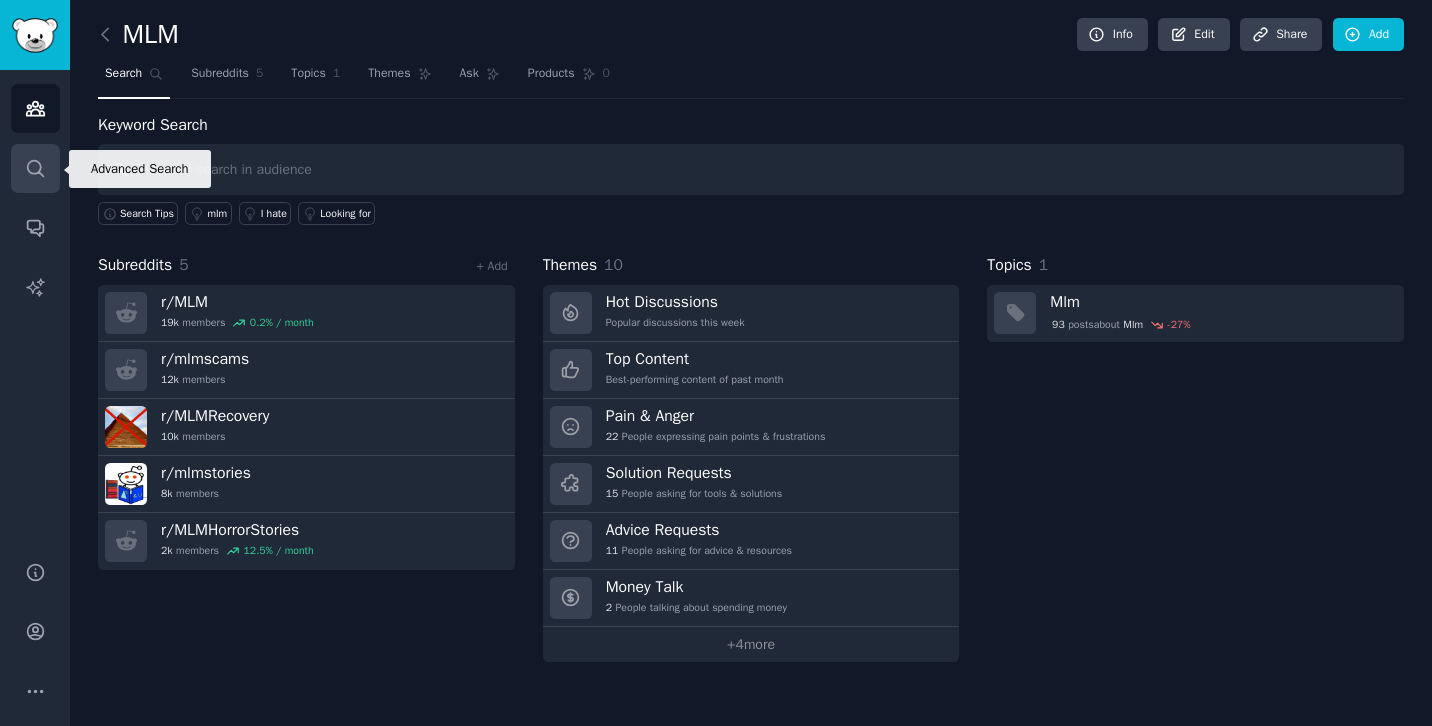 click on "Search" at bounding box center [35, 168] 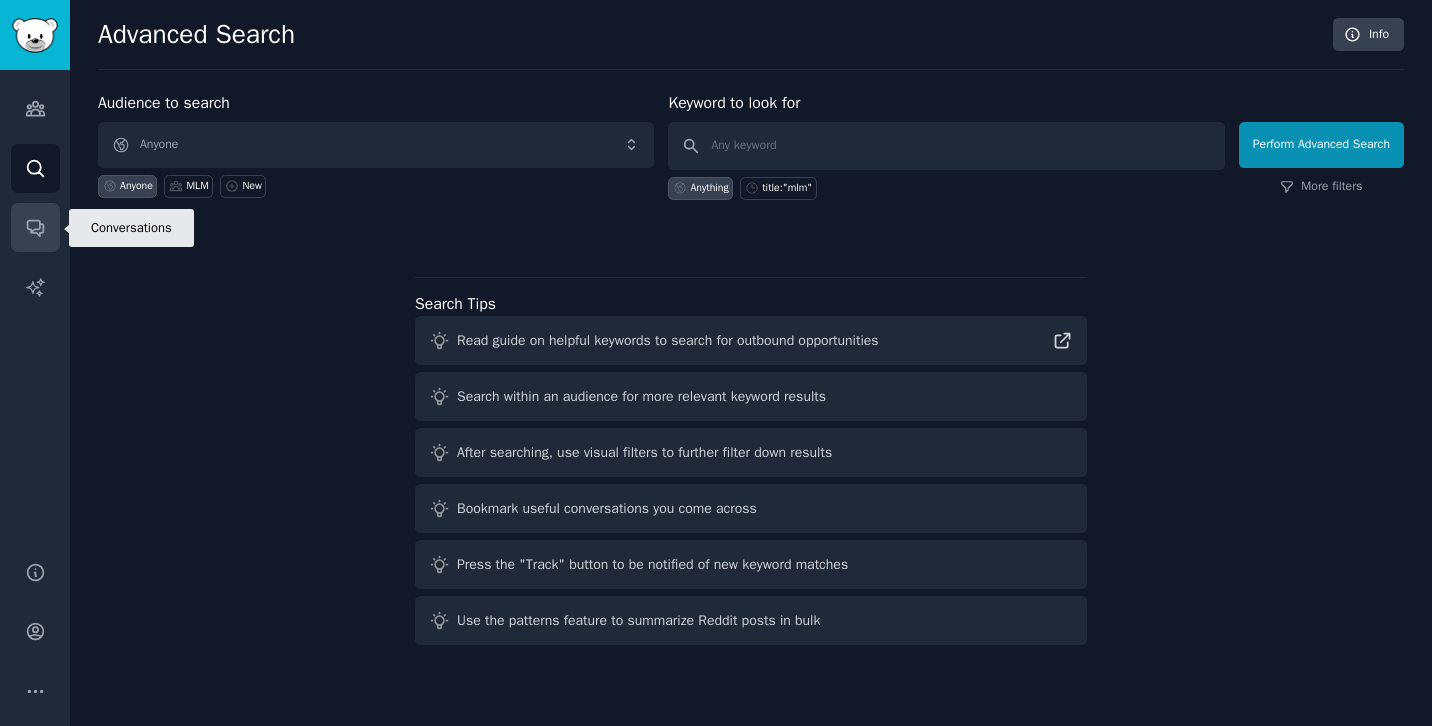 click 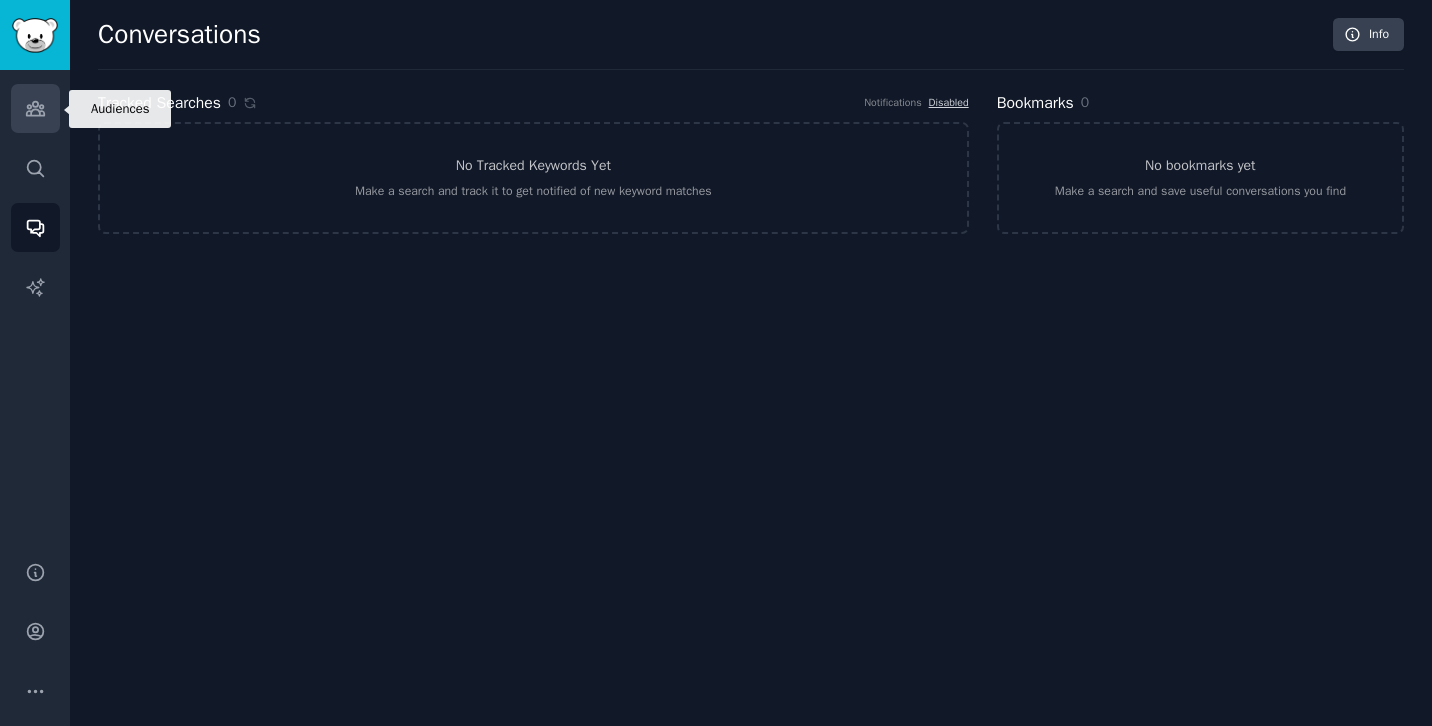 click on "Audiences" at bounding box center [35, 108] 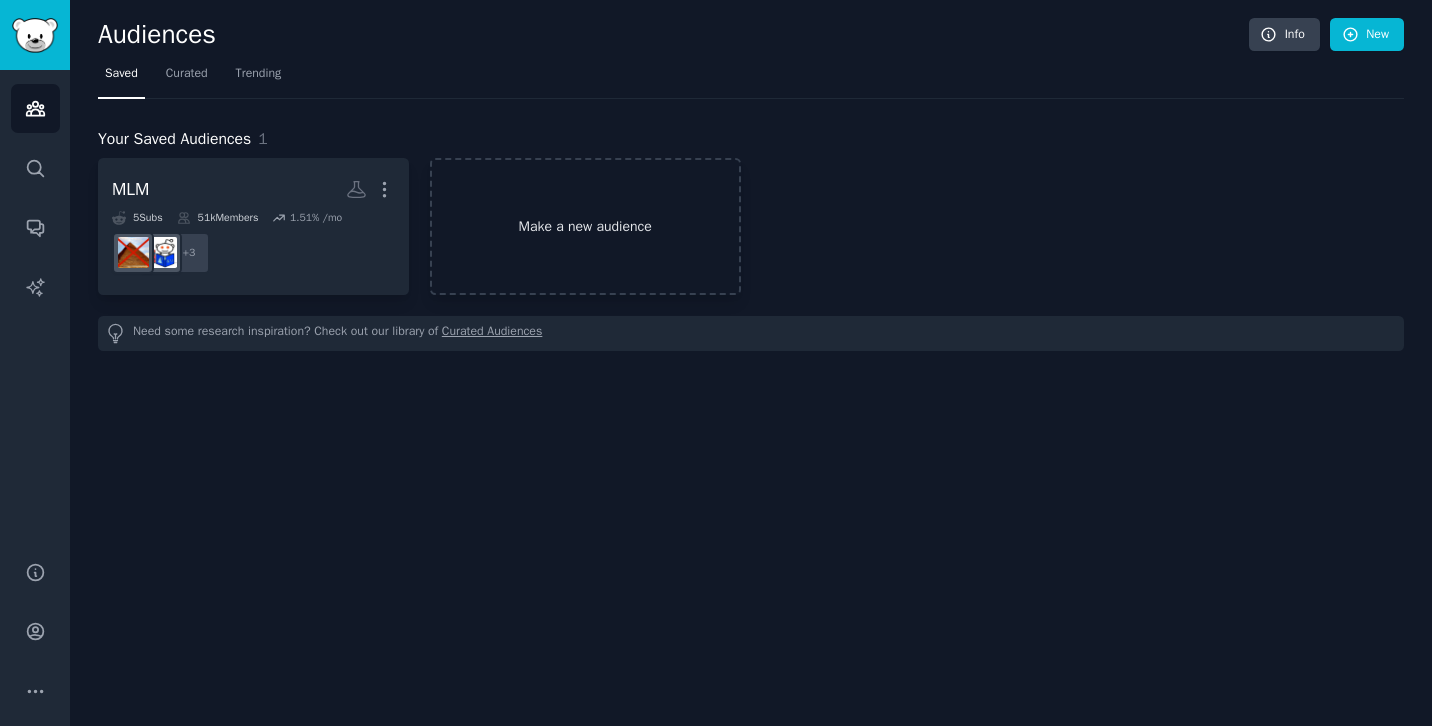 click on "Make a new audience" at bounding box center (585, 226) 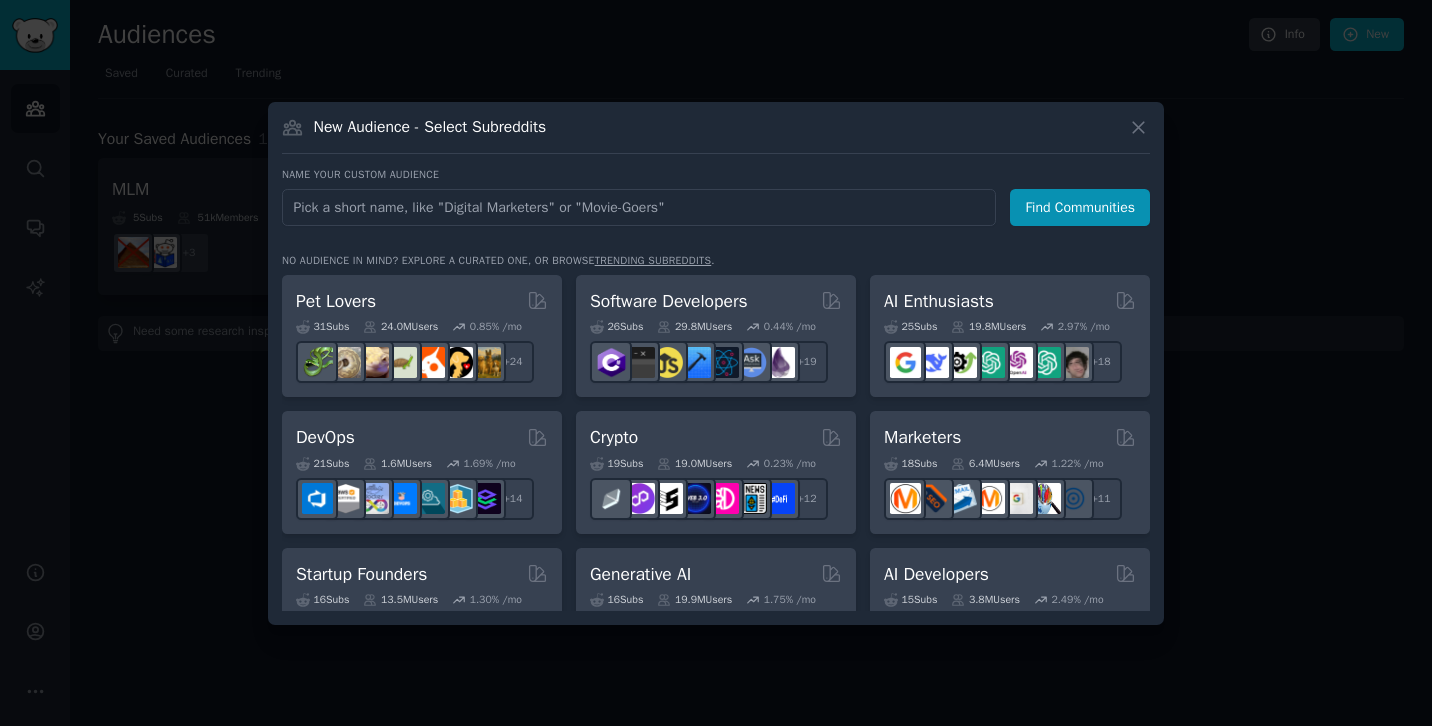 click at bounding box center (639, 207) 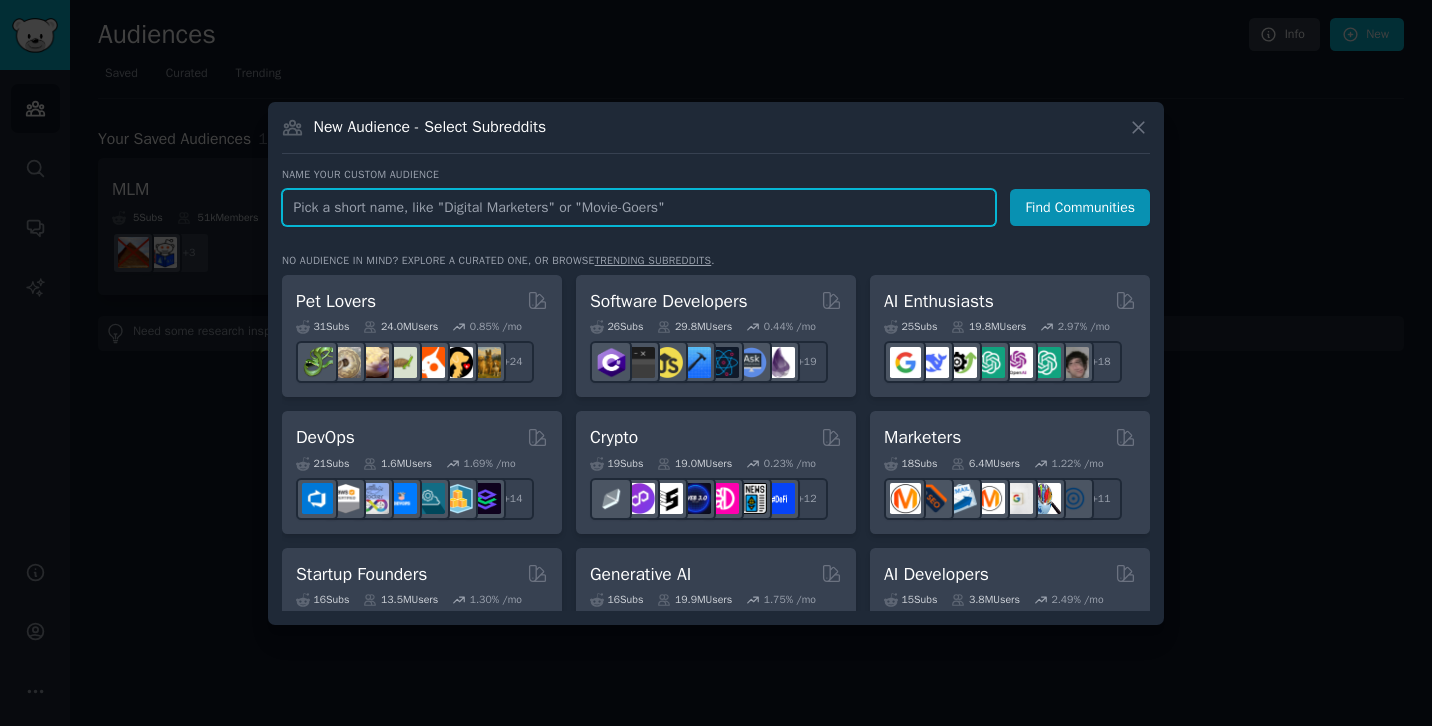 click at bounding box center [639, 207] 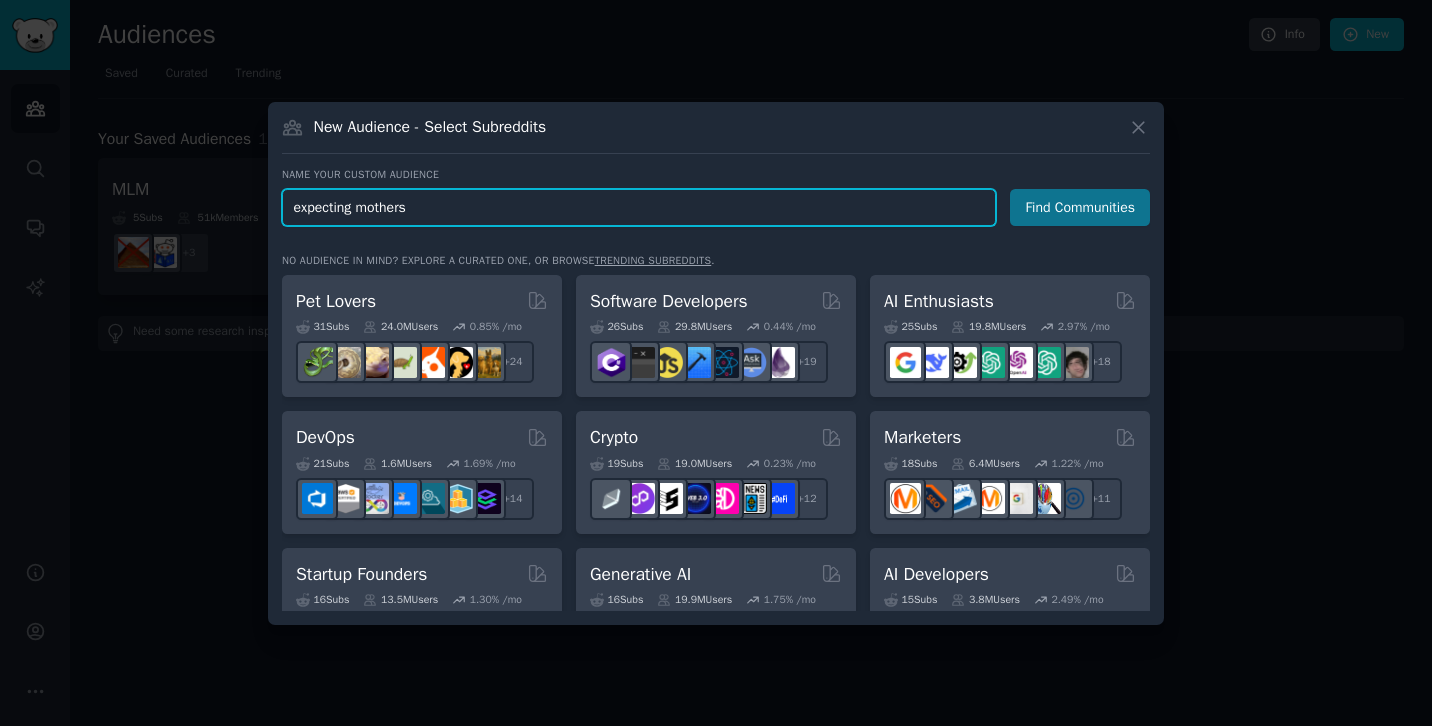 type on "expecting mothers" 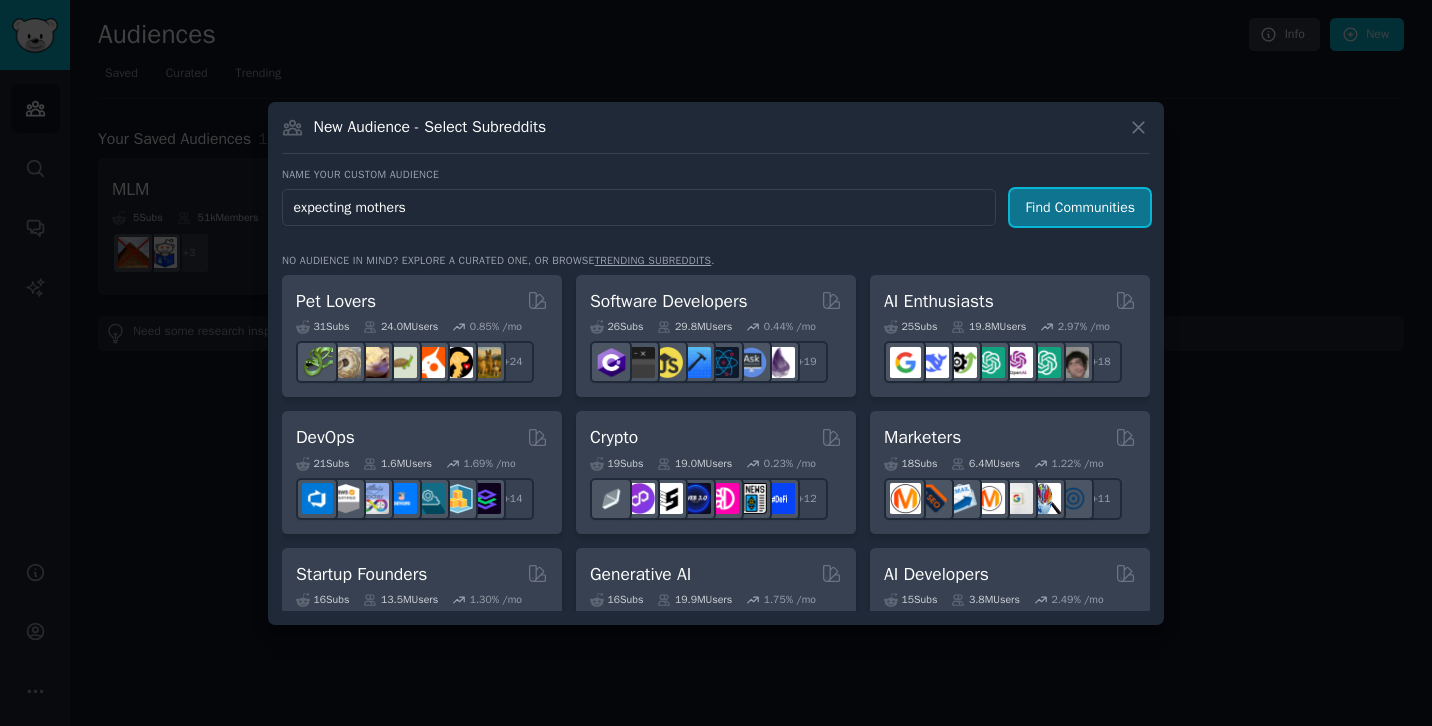 click on "Find Communities" at bounding box center [1080, 207] 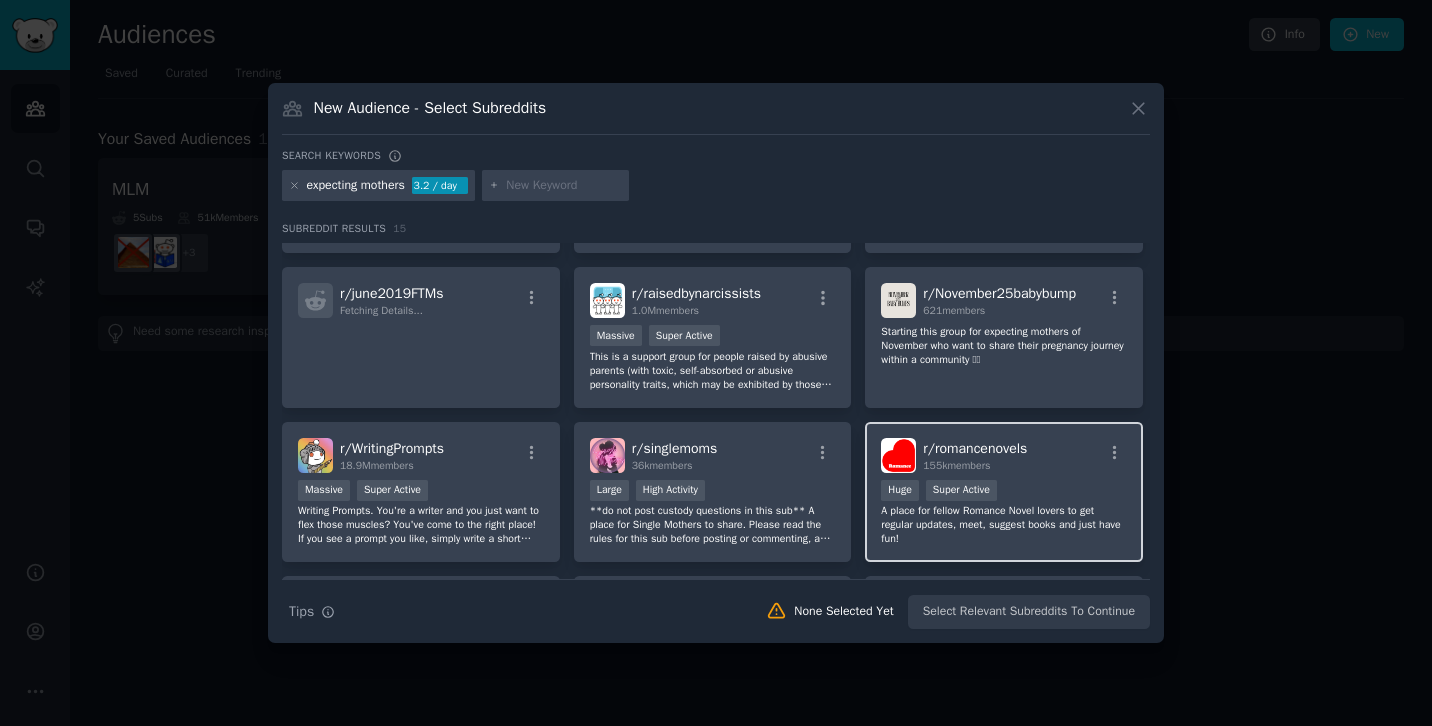 scroll, scrollTop: 342, scrollLeft: 0, axis: vertical 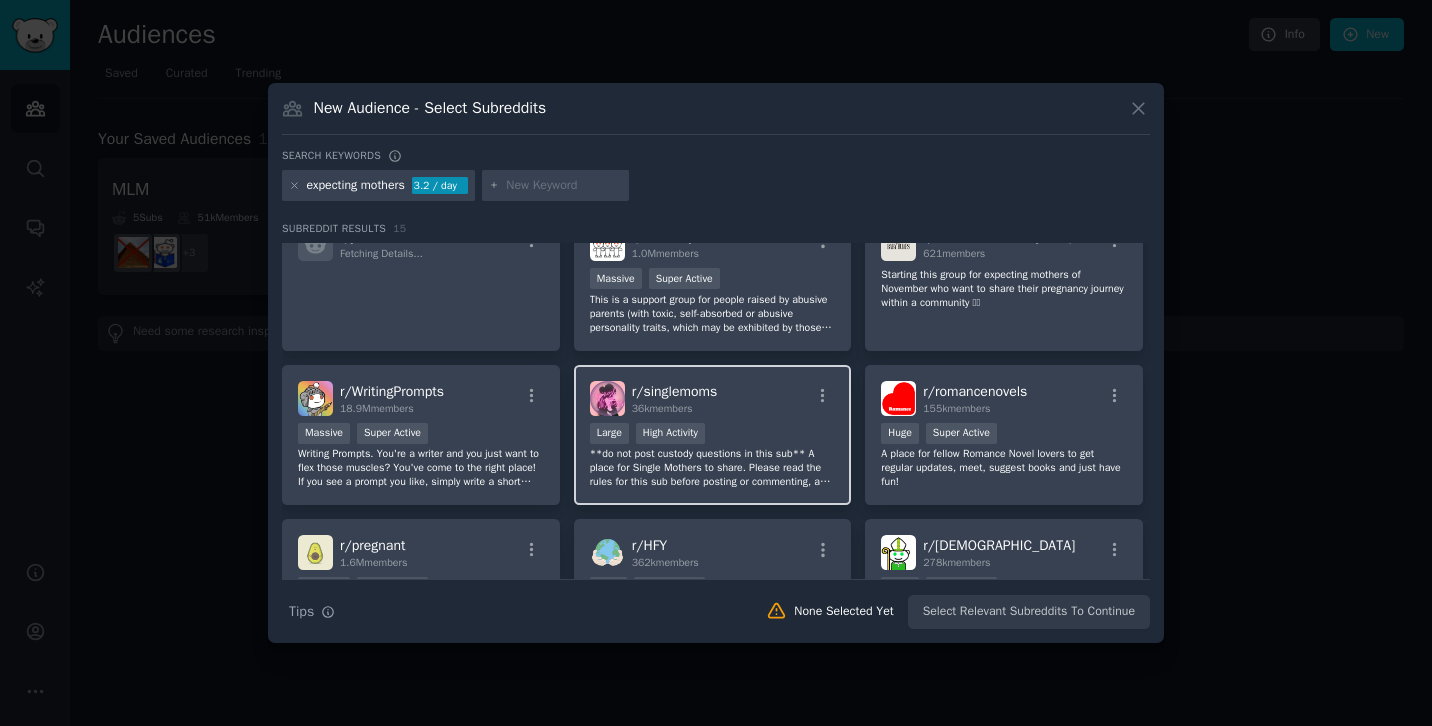 click on "**do not post custody questions in this sub** A place for Single Mothers to share. Please read the rules for this sub before posting or commenting, as well as the first pinned post. This is not a dating sub, and any harassment will not be tolerated. If you would like a more private community please join our sister sub at r/singlemoms_safe" at bounding box center (713, 468) 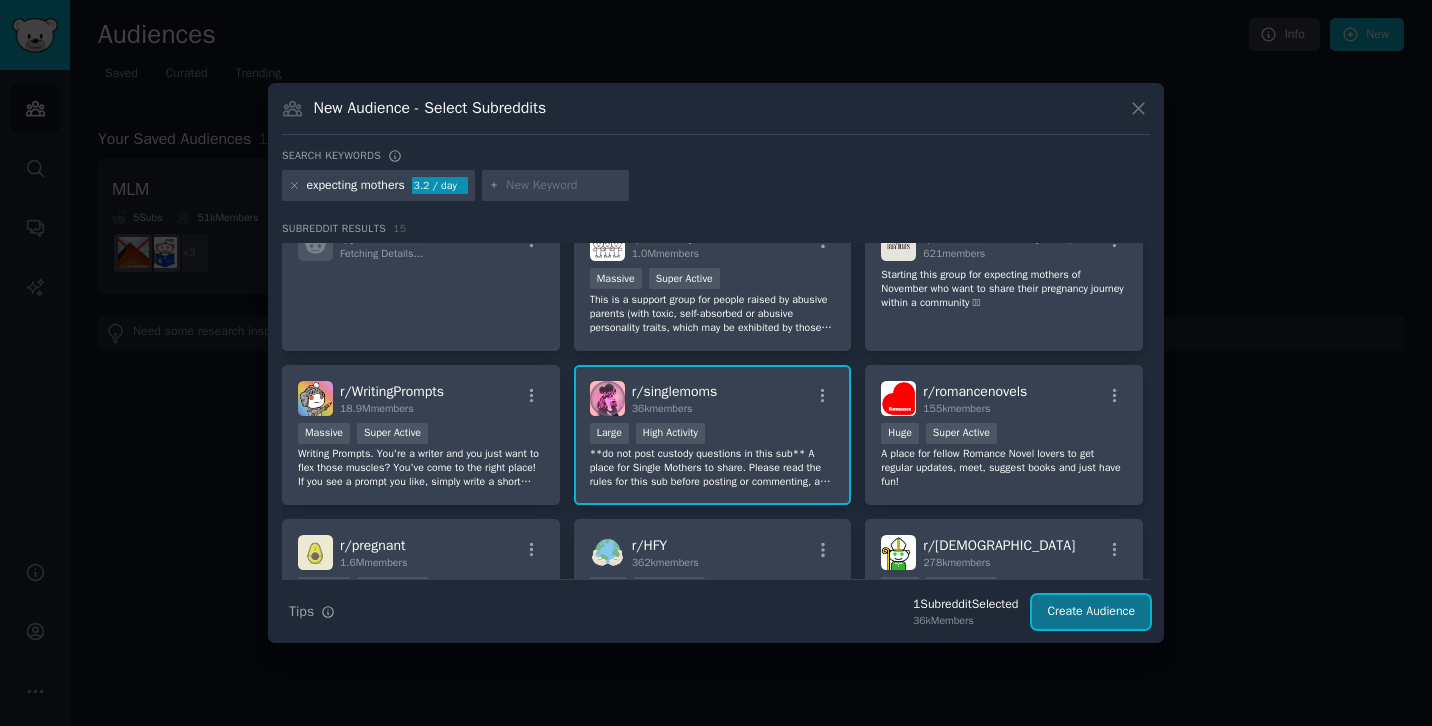 click on "Create Audience" at bounding box center [1091, 612] 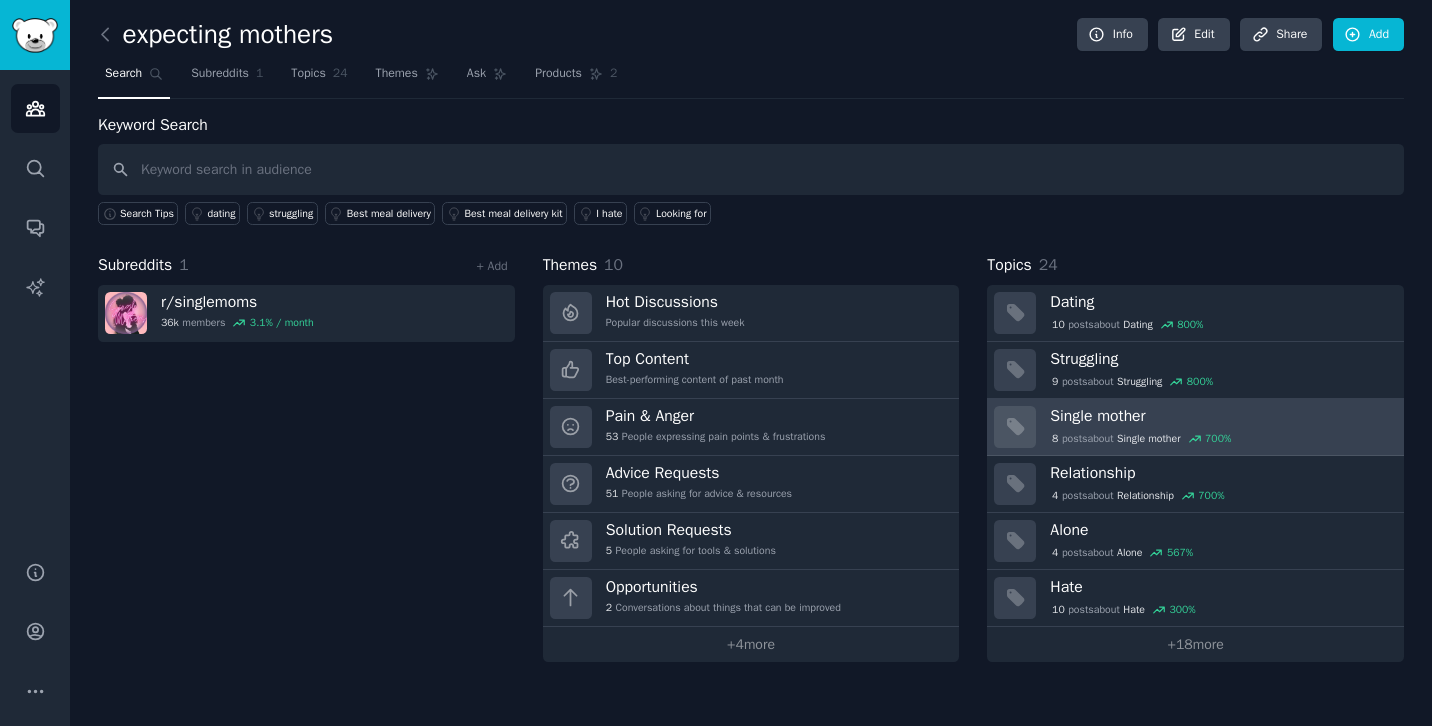 click on "Single mother" at bounding box center [1220, 416] 